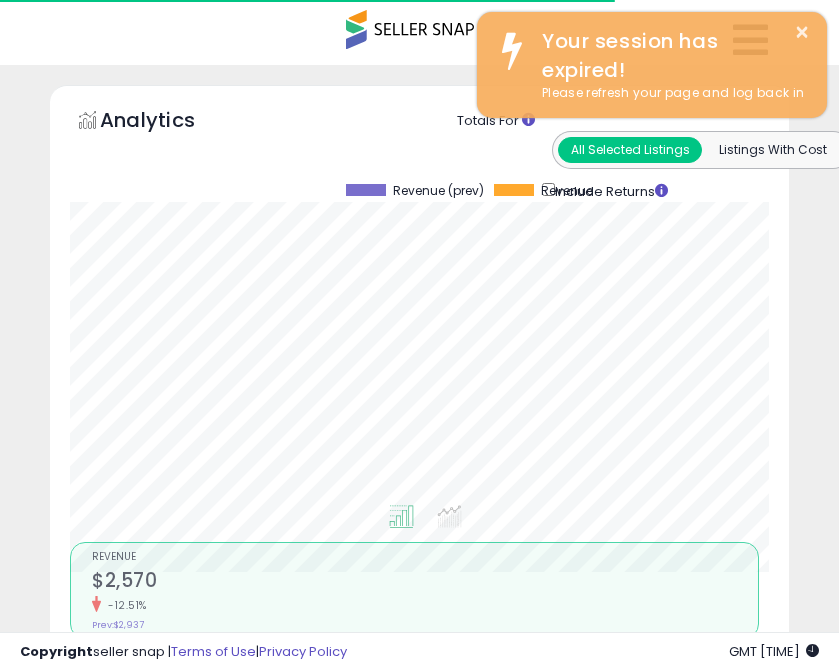 select on "**" 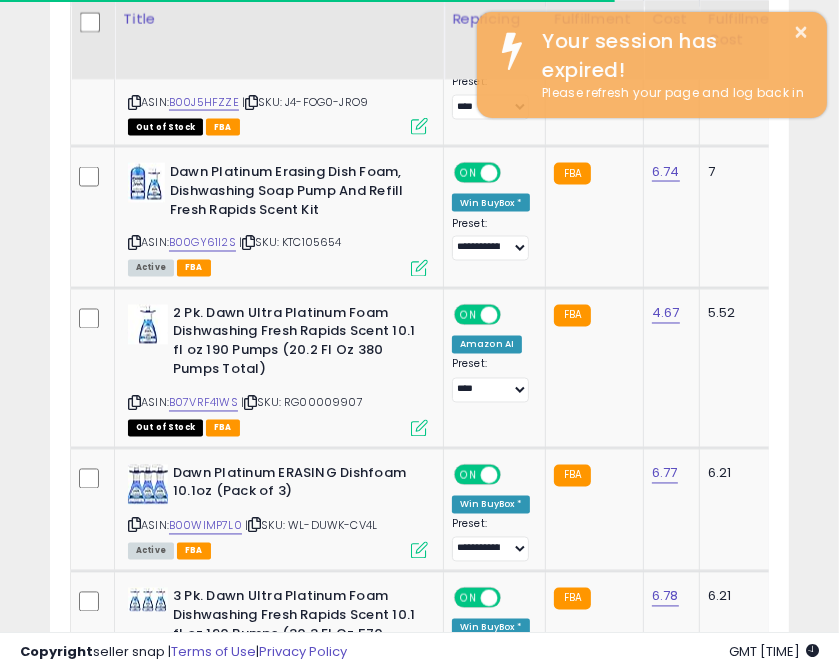 scroll, scrollTop: 1857, scrollLeft: 0, axis: vertical 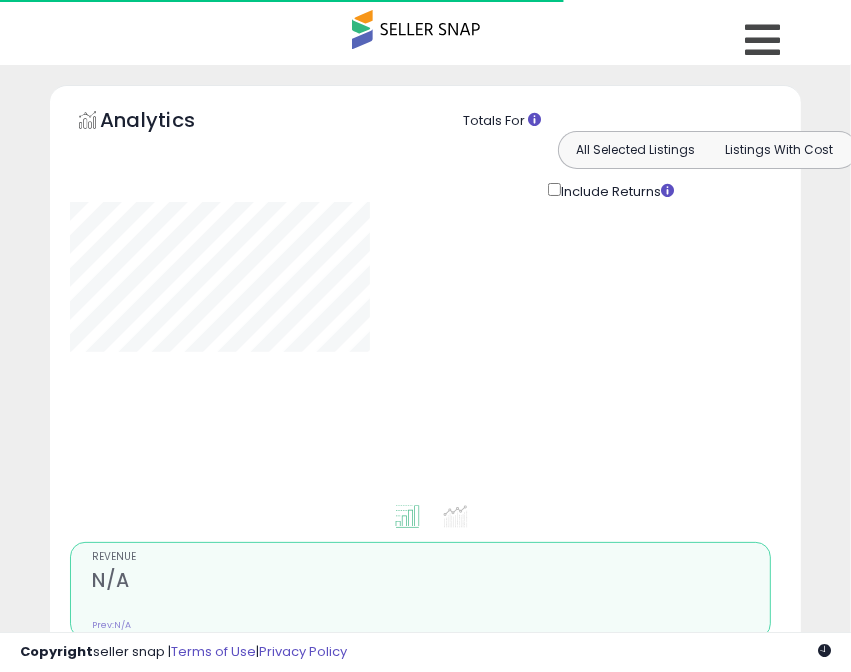 type on "*****" 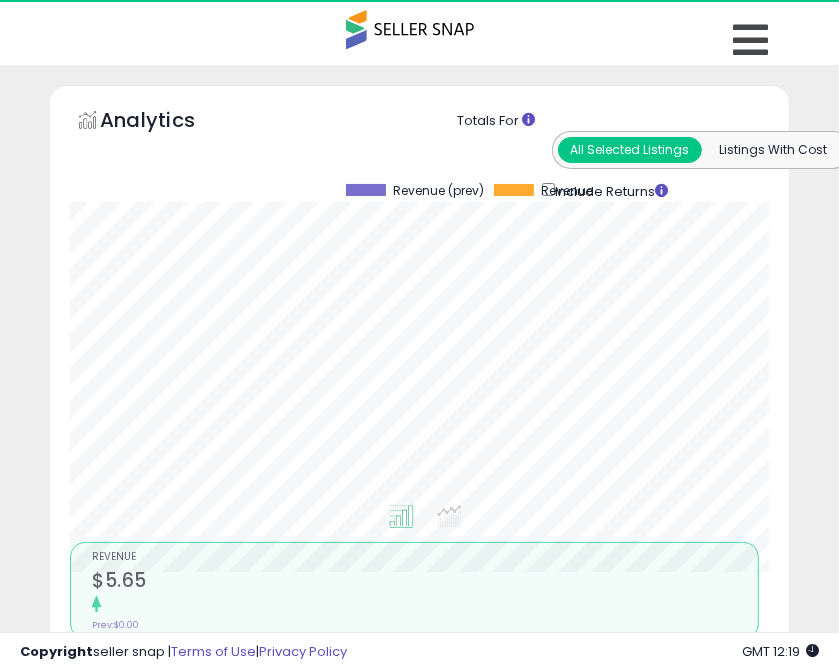 scroll, scrollTop: 999609, scrollLeft: 999270, axis: both 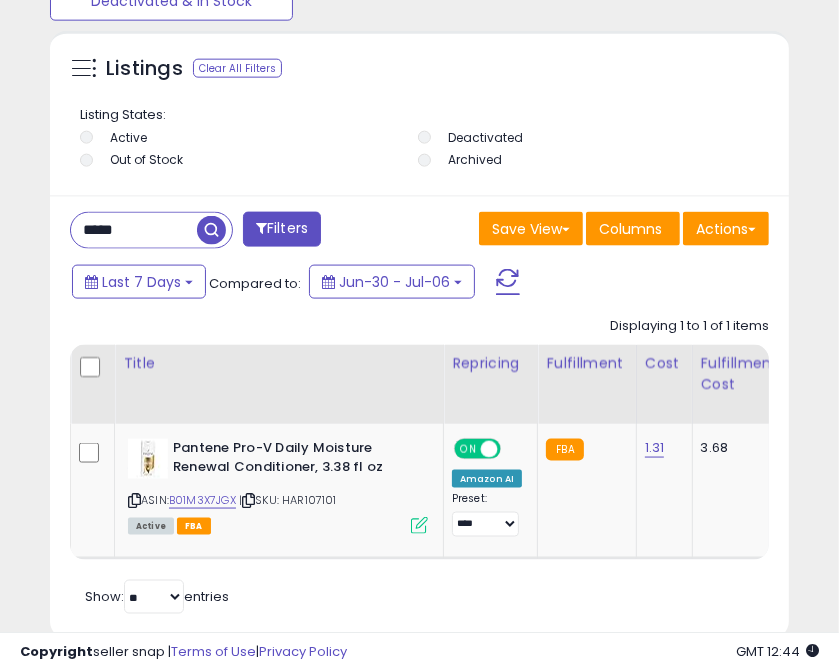 click on "*****" at bounding box center [134, 230] 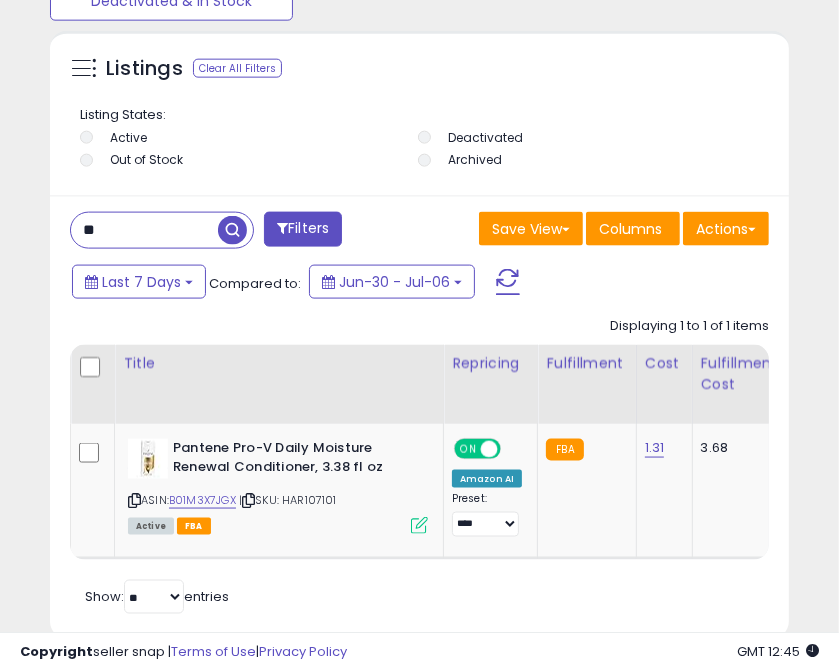 type on "*" 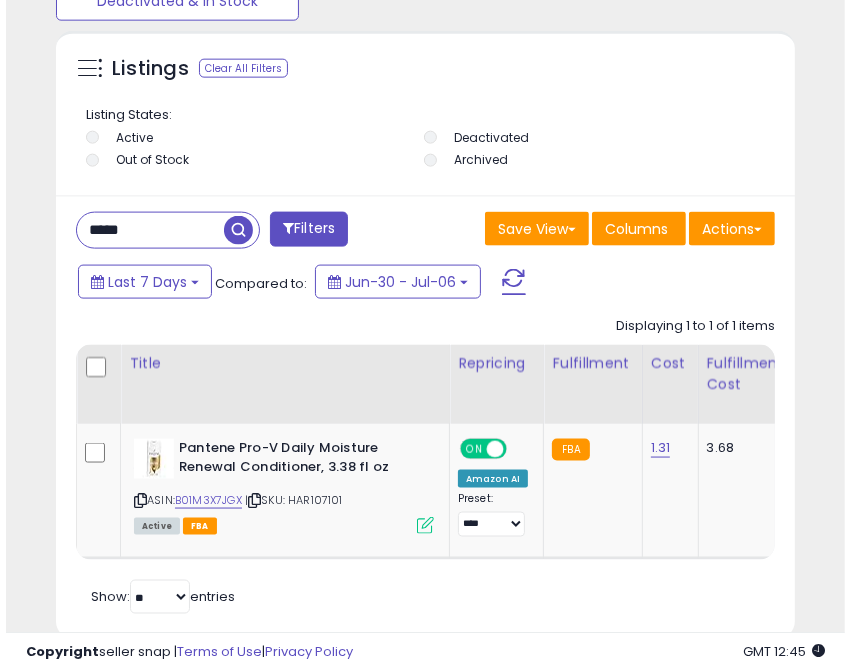 scroll, scrollTop: 1377, scrollLeft: 0, axis: vertical 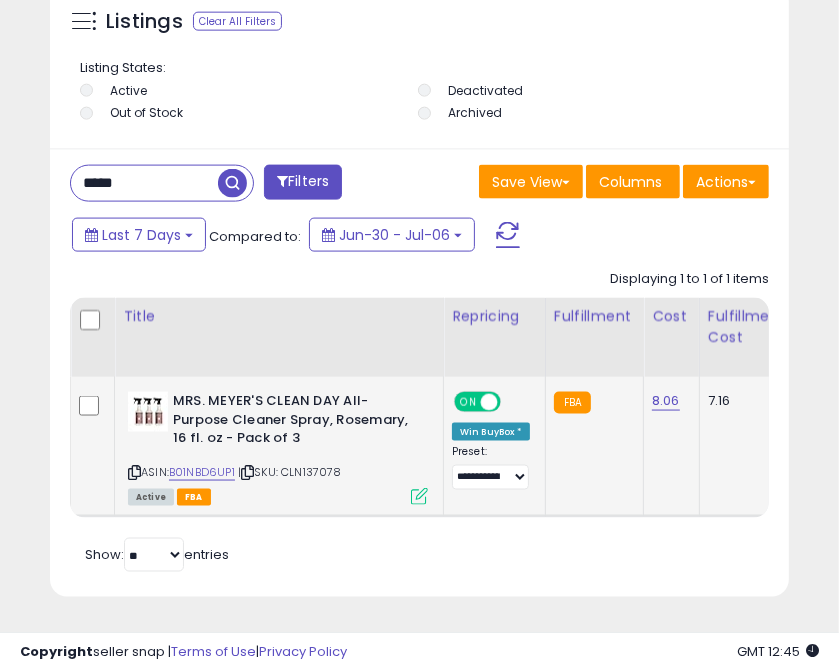 click at bounding box center [247, 472] 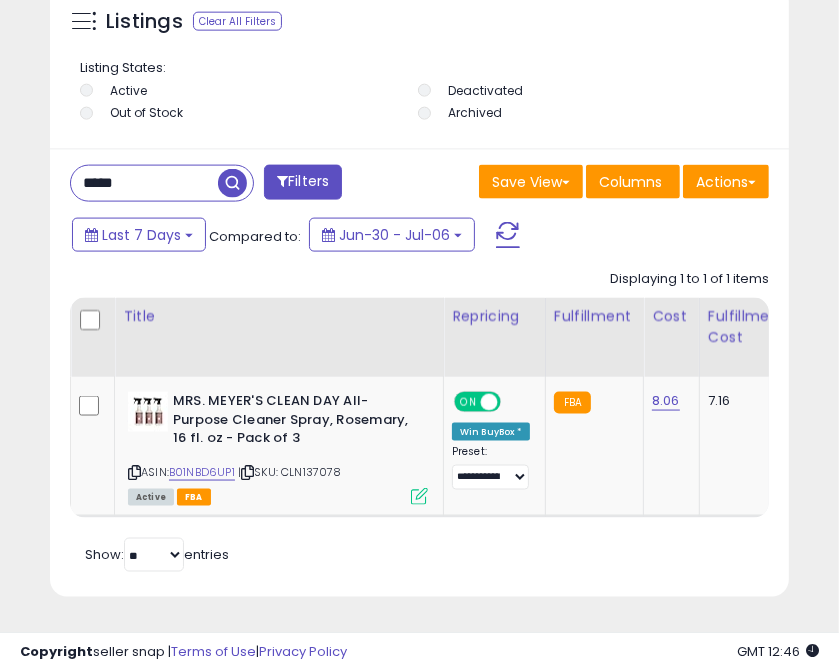 click on "*****" at bounding box center (144, 183) 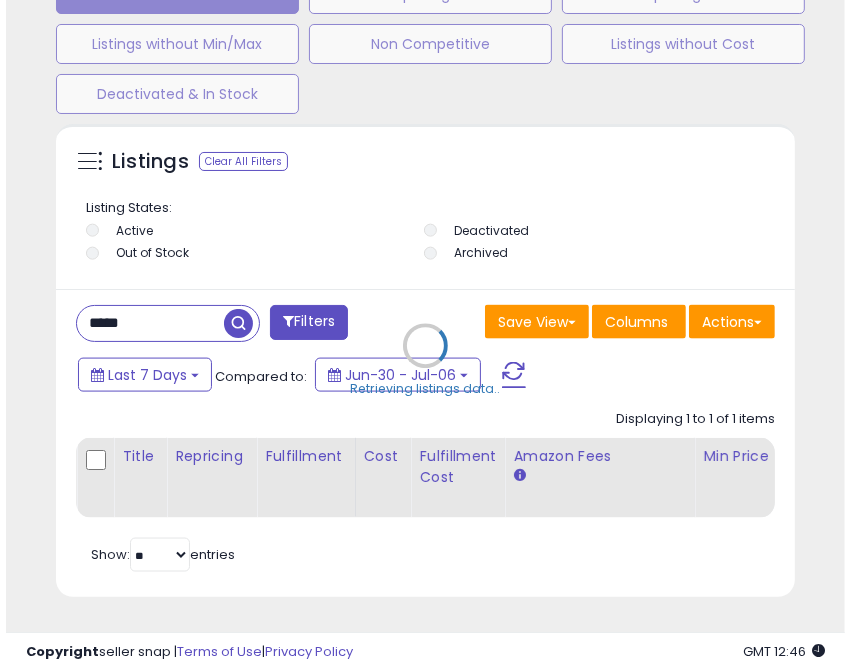 scroll, scrollTop: 1377, scrollLeft: 0, axis: vertical 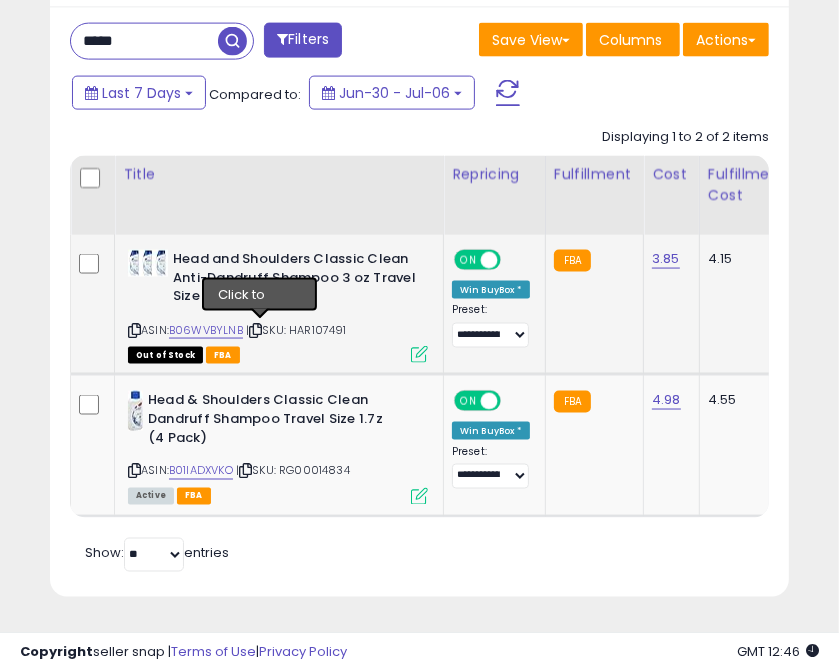 click at bounding box center [255, 330] 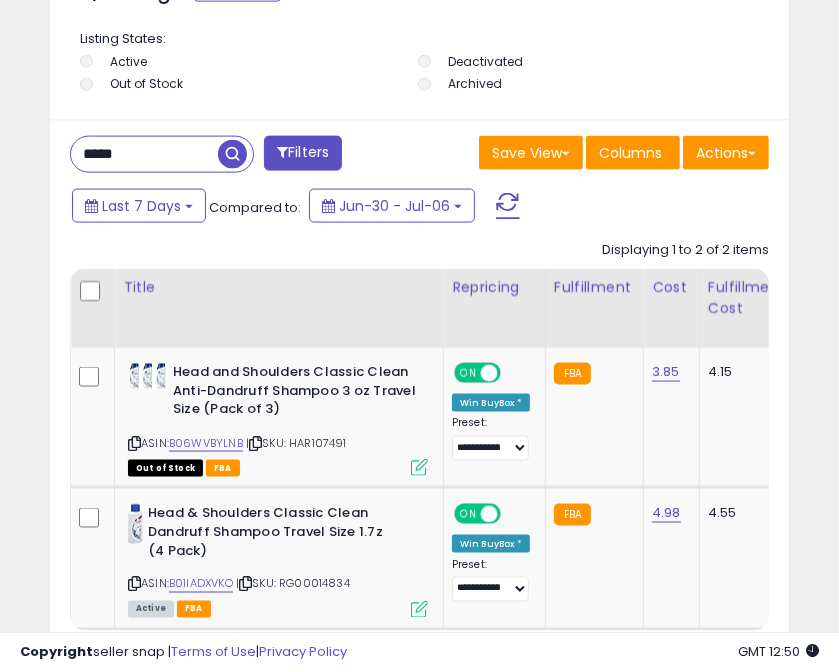 scroll, scrollTop: 1498, scrollLeft: 0, axis: vertical 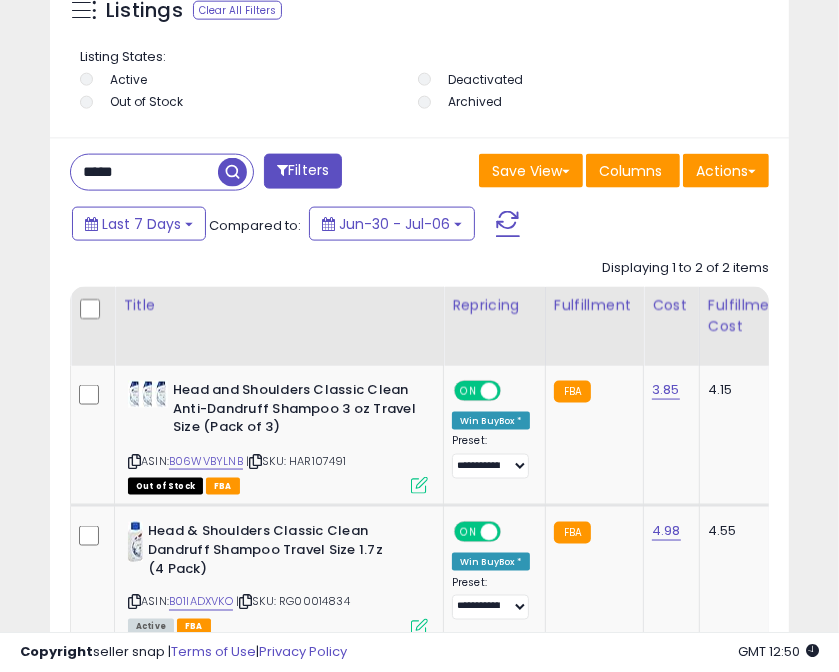 click on "*****" at bounding box center (144, 172) 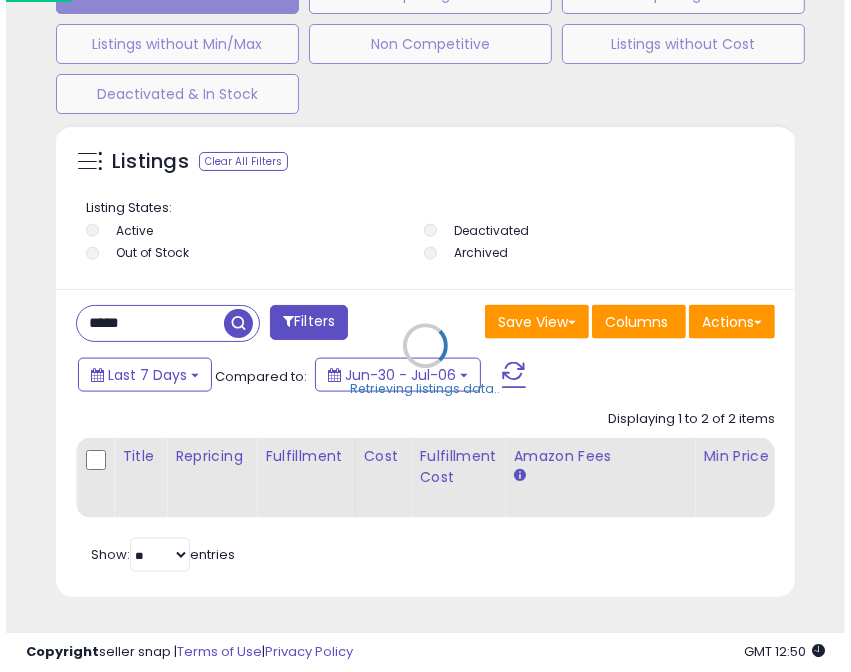 scroll, scrollTop: 1377, scrollLeft: 0, axis: vertical 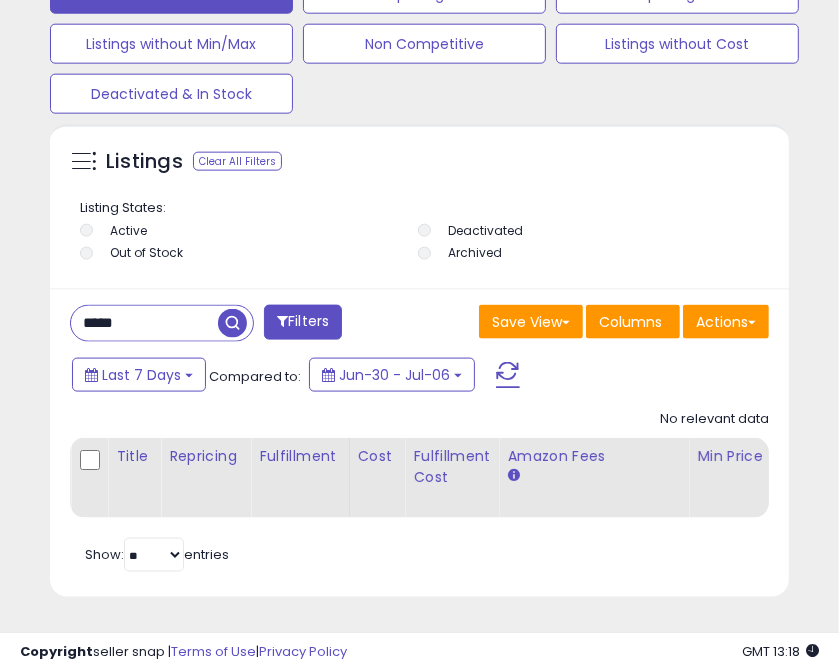 click on "*****" at bounding box center (144, 323) 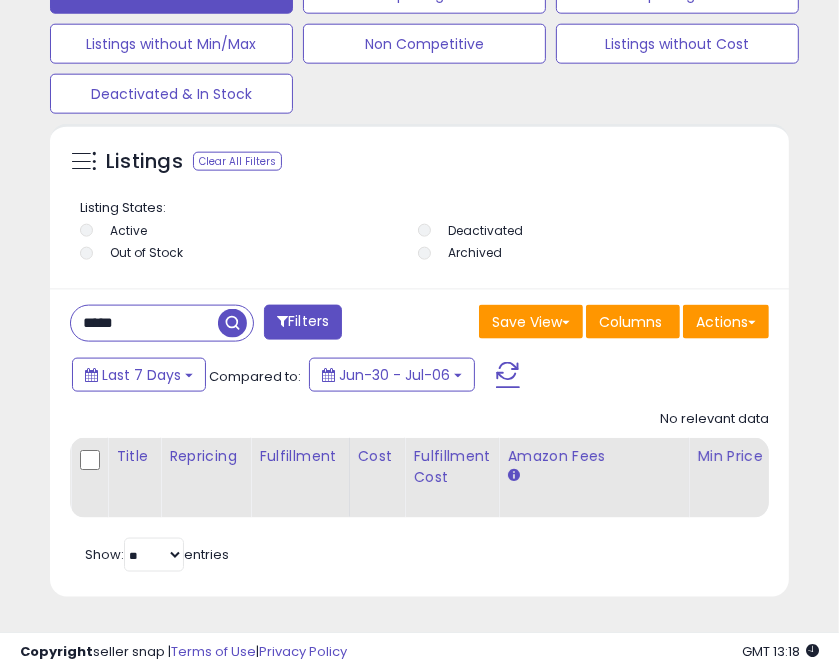 paste on "****" 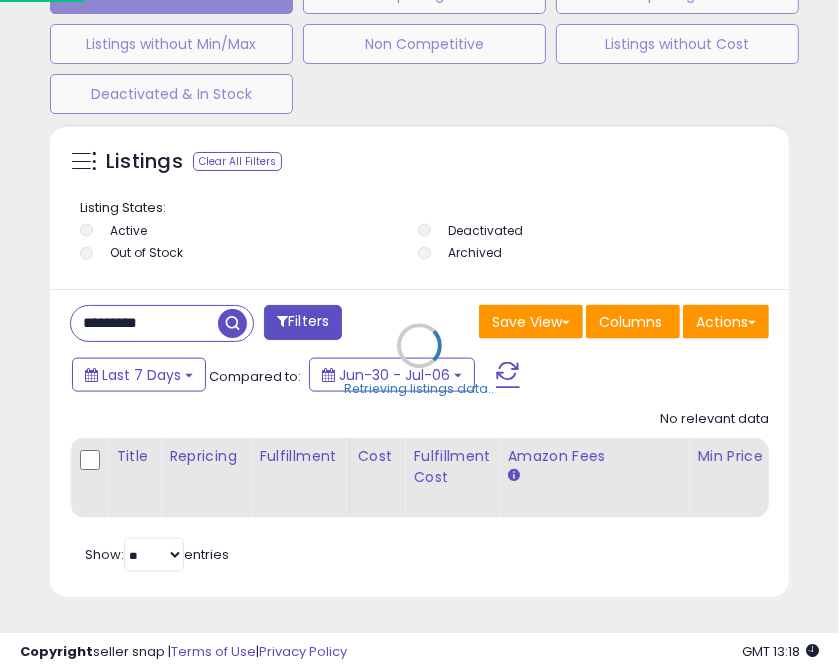 scroll, scrollTop: 999609, scrollLeft: 999258, axis: both 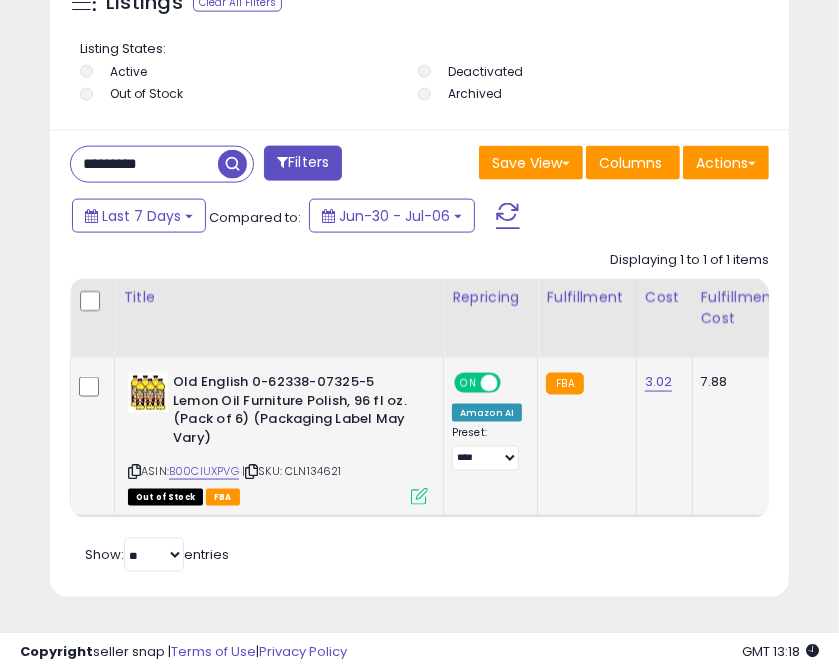 click at bounding box center [419, 496] 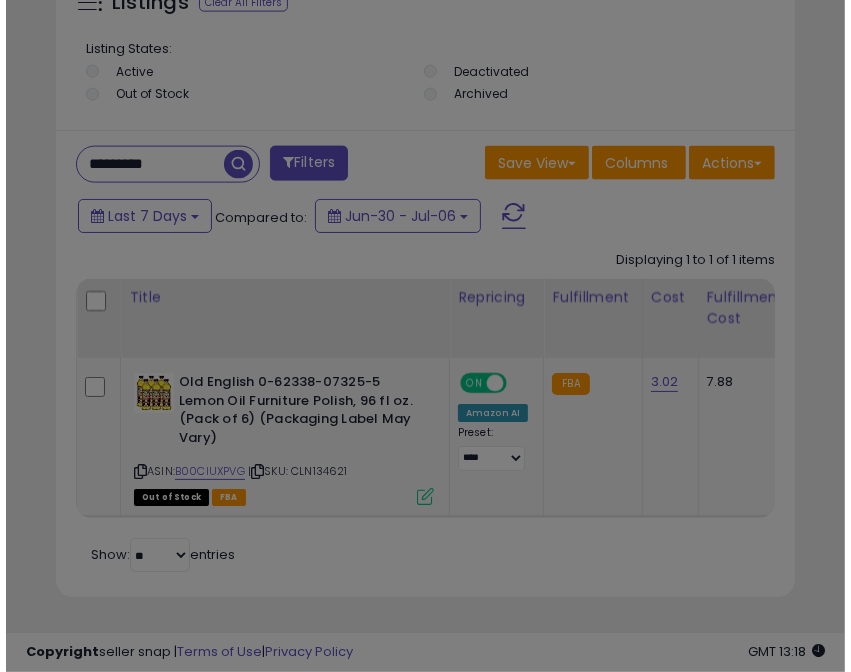 scroll, scrollTop: 999609, scrollLeft: 999258, axis: both 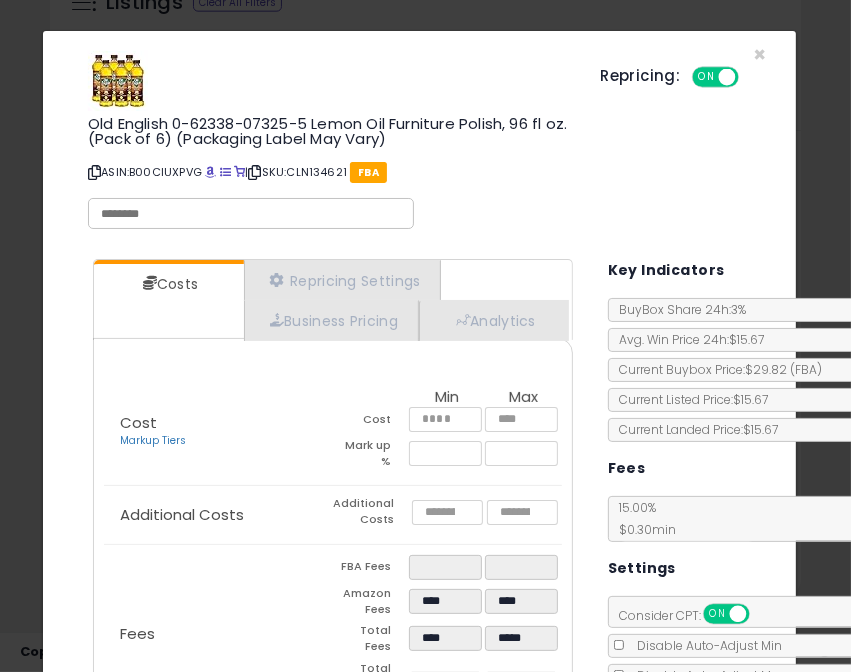 click on "ASIN:  B00CIUXPVG
|
SKU:  CLN134621
FBA" at bounding box center [329, 172] 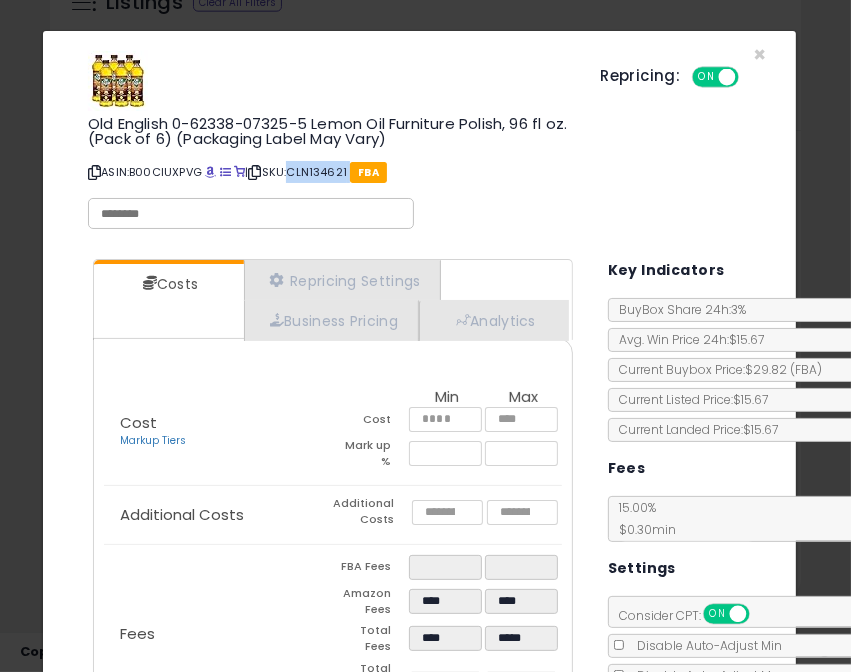 click on "ASIN:  B00CIUXPVG
|
SKU:  CLN134621
FBA" at bounding box center (329, 172) 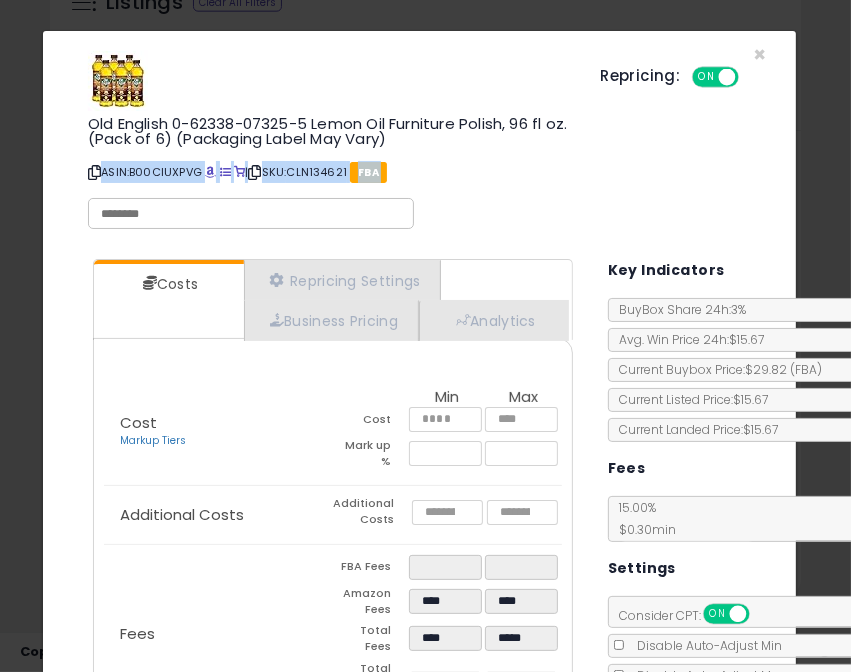 click on "ASIN:  B00CIUXPVG
|
SKU:  CLN134621
FBA" at bounding box center (329, 172) 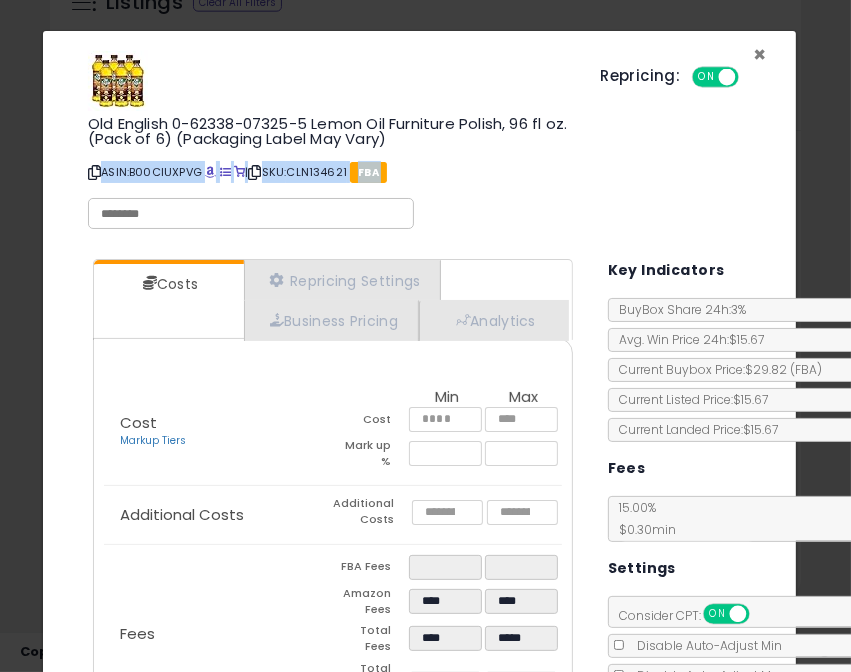click on "×" at bounding box center (759, 54) 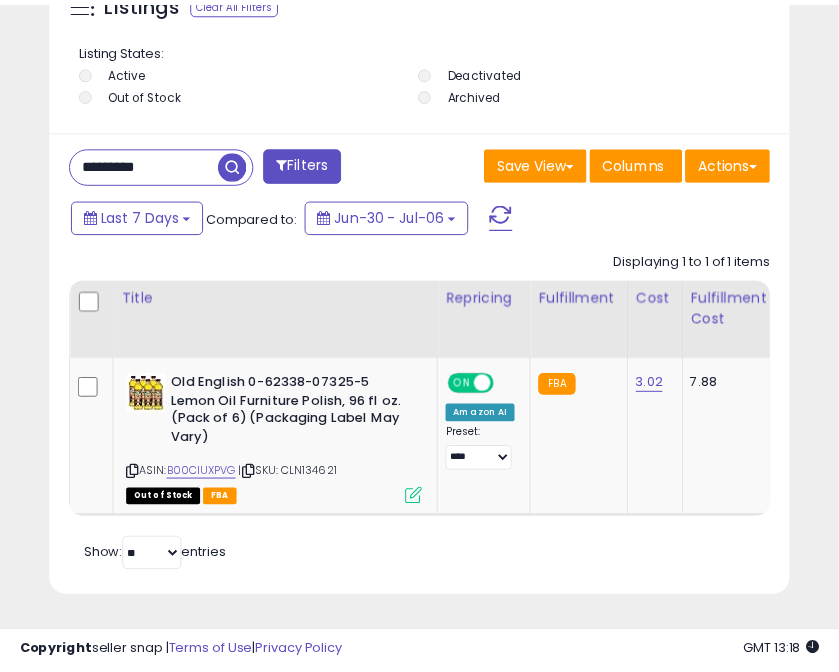 scroll, scrollTop: 389, scrollLeft: 728, axis: both 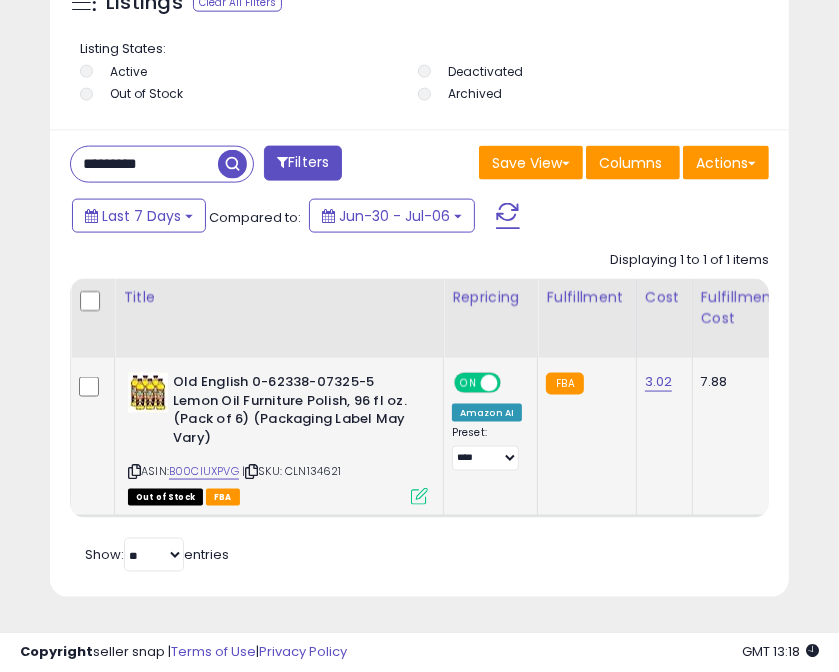 click at bounding box center (419, 496) 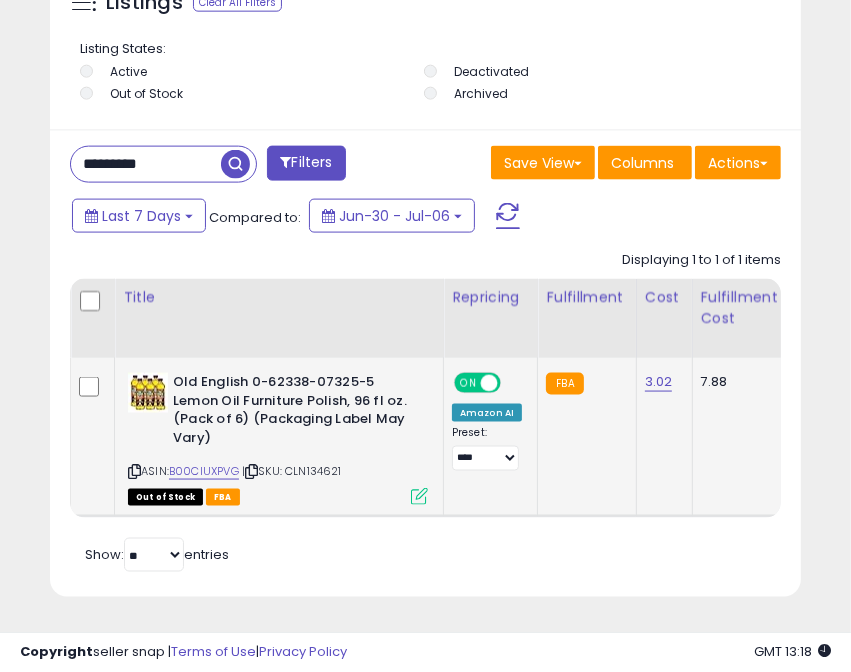 scroll, scrollTop: 999609, scrollLeft: 999258, axis: both 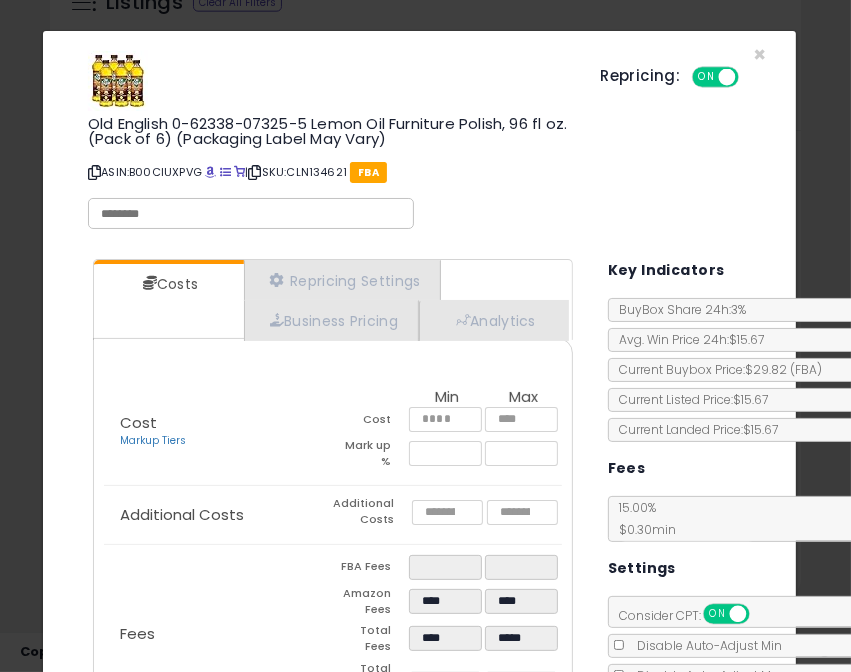 click at bounding box center (251, 214) 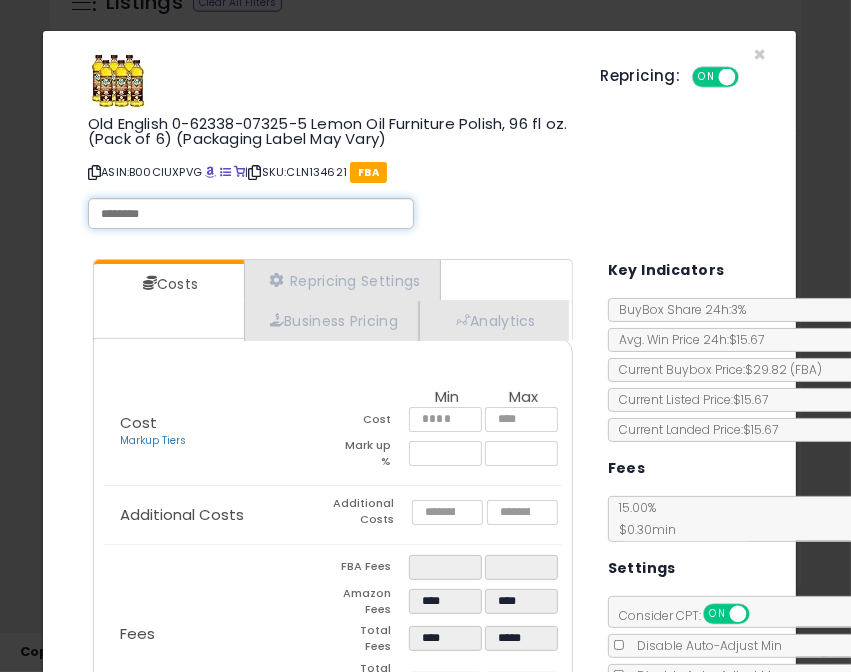 click on "Old English 0-62338-07325-5 Lemon Oil Furniture Polish, 96 fl oz. (Pack of 6) (Packaging Label May Vary)
ASIN:  B00CIUXPVG
|
SKU:  CLN134621
FBA" at bounding box center (329, 157) 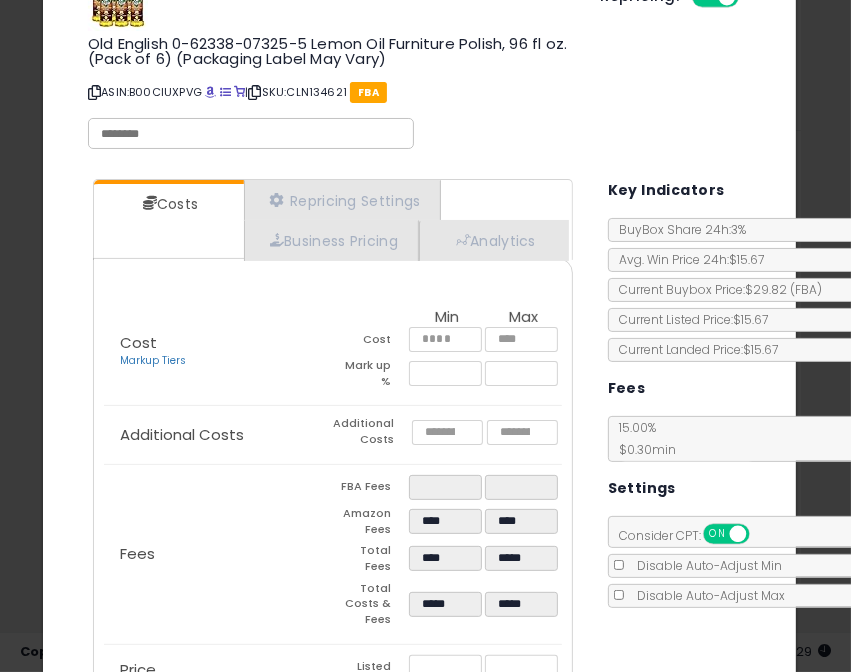 scroll, scrollTop: 160, scrollLeft: 0, axis: vertical 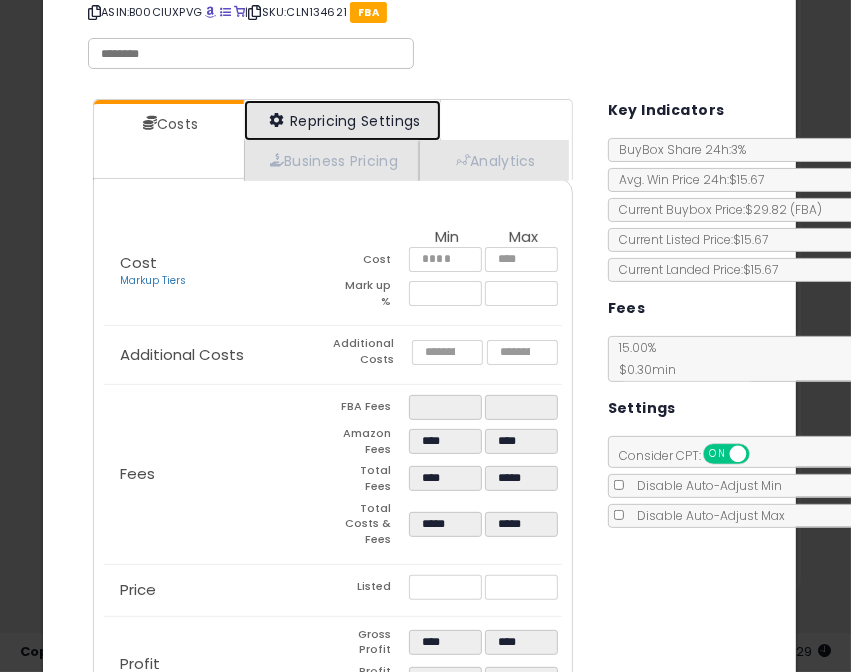 click on "Repricing Settings" at bounding box center [343, 120] 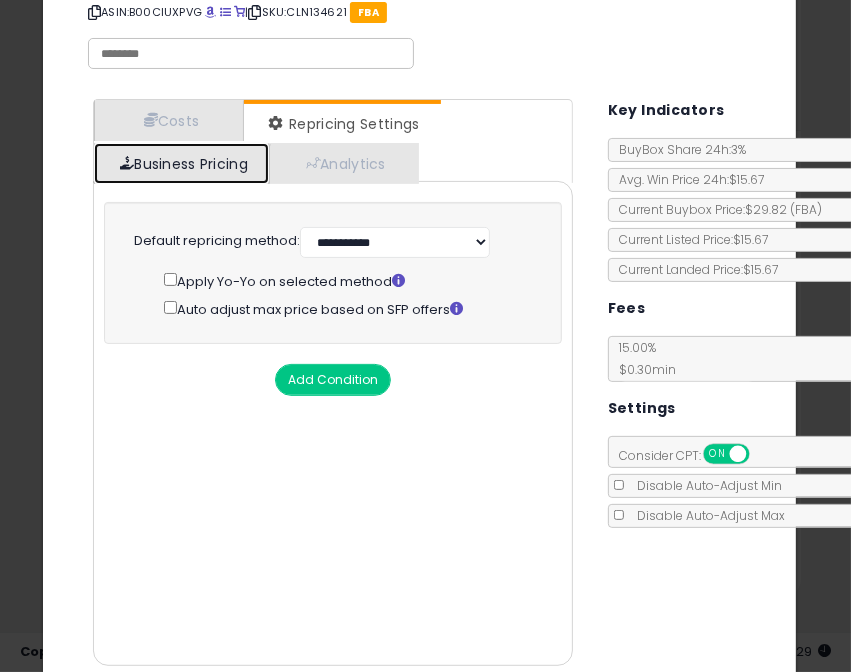 click on "Business Pricing" at bounding box center [181, 163] 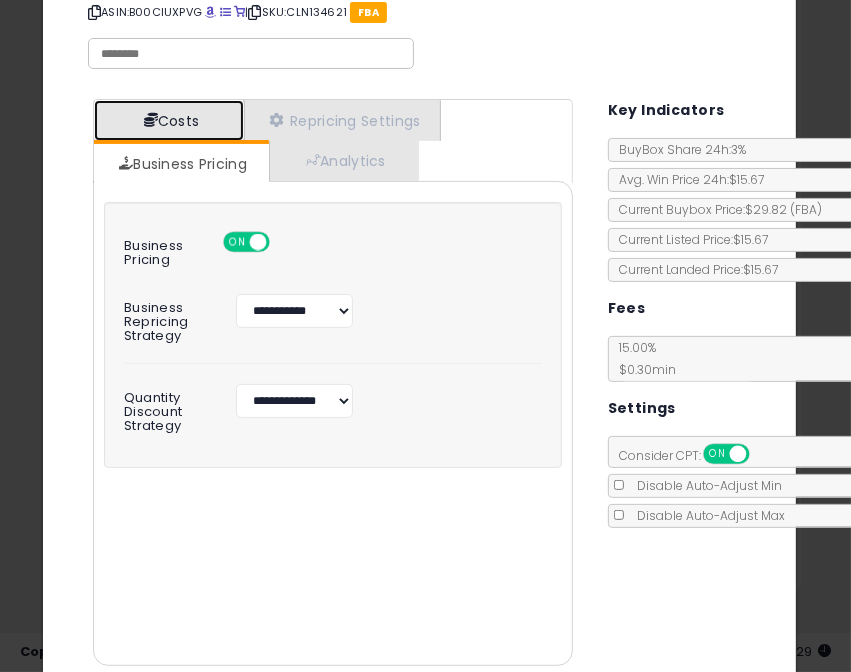 click on "Costs" at bounding box center (169, 120) 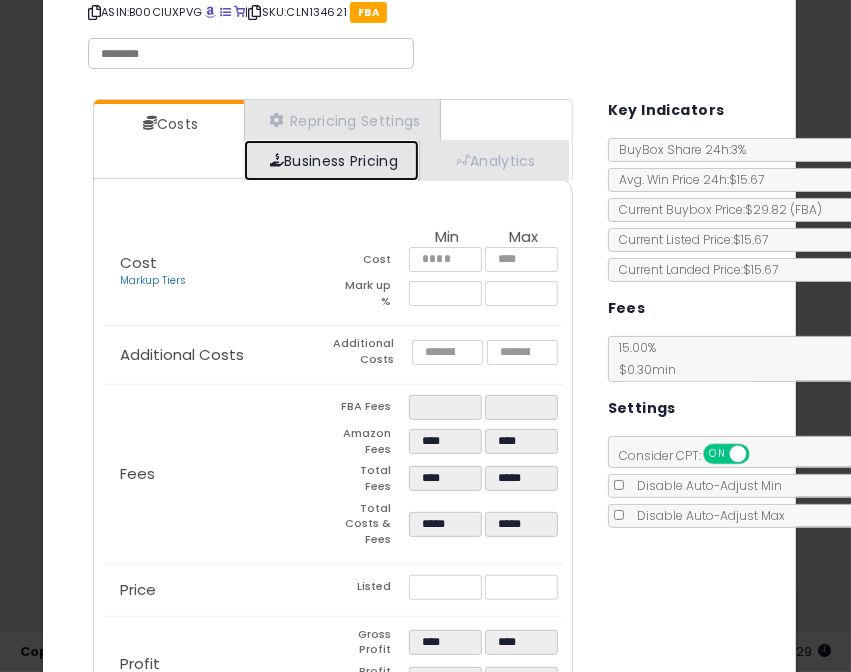 click on "Business Pricing" at bounding box center [331, 160] 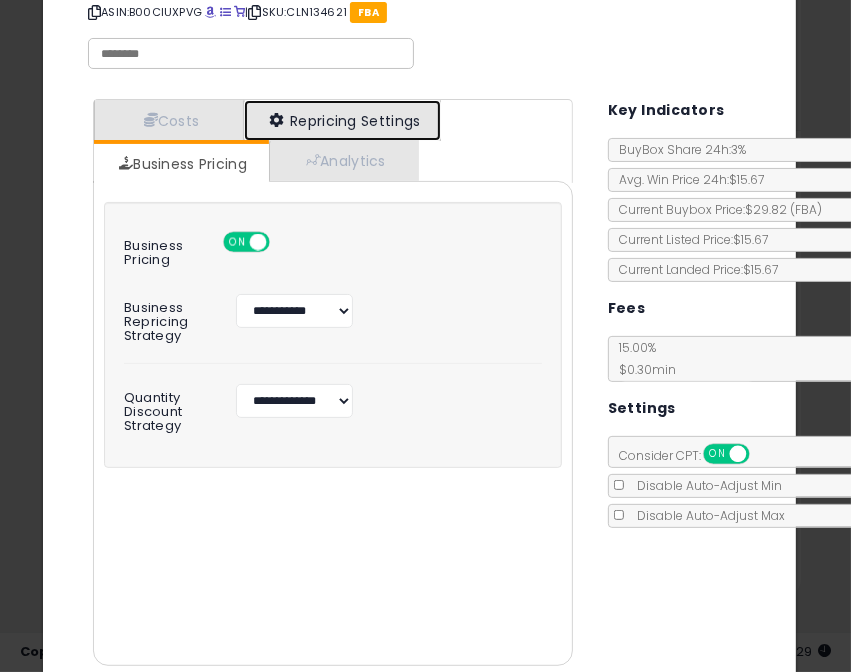 click on "Repricing Settings" at bounding box center (343, 120) 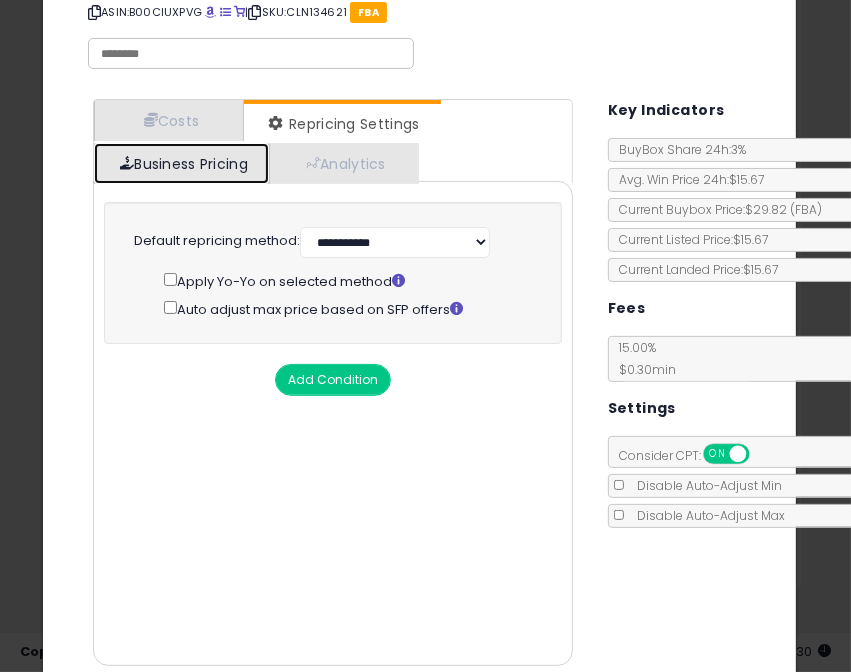 click on "Business Pricing" at bounding box center (181, 163) 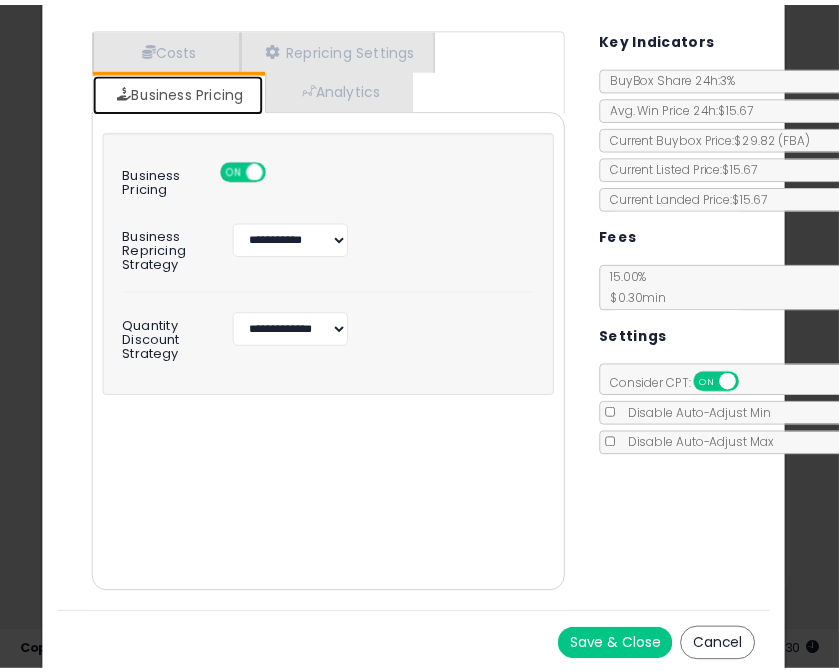 scroll, scrollTop: 237, scrollLeft: 0, axis: vertical 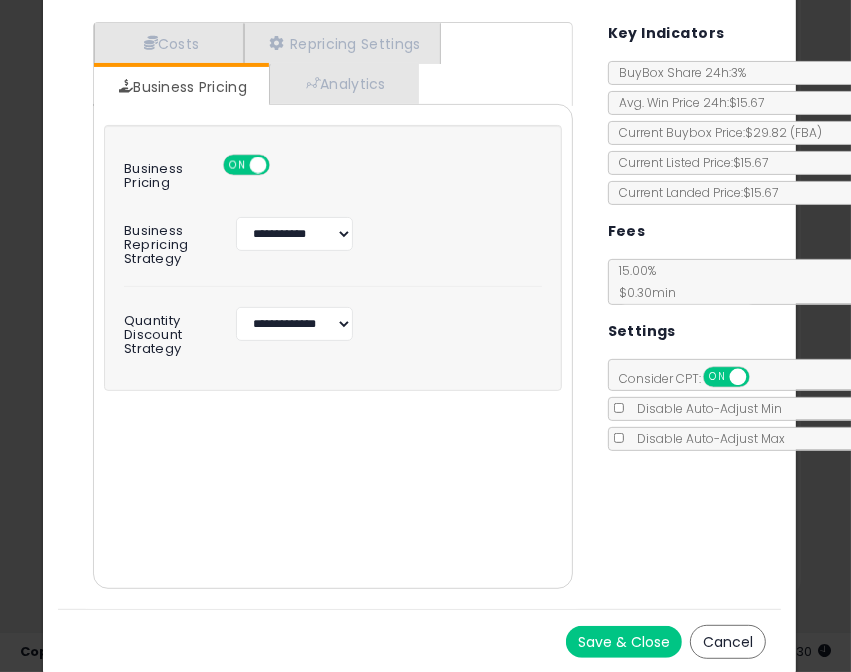 click on "Cancel" at bounding box center (728, 642) 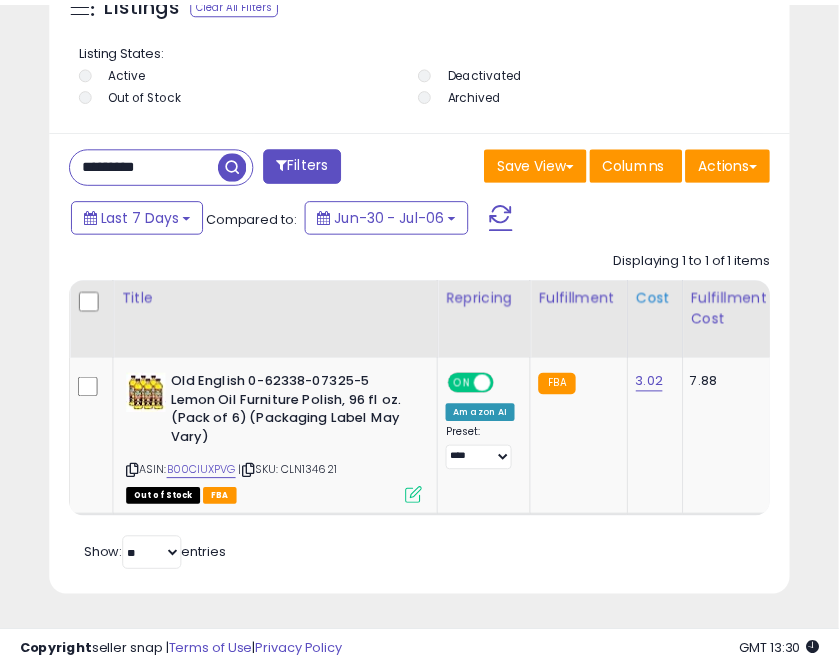 scroll, scrollTop: 389, scrollLeft: 728, axis: both 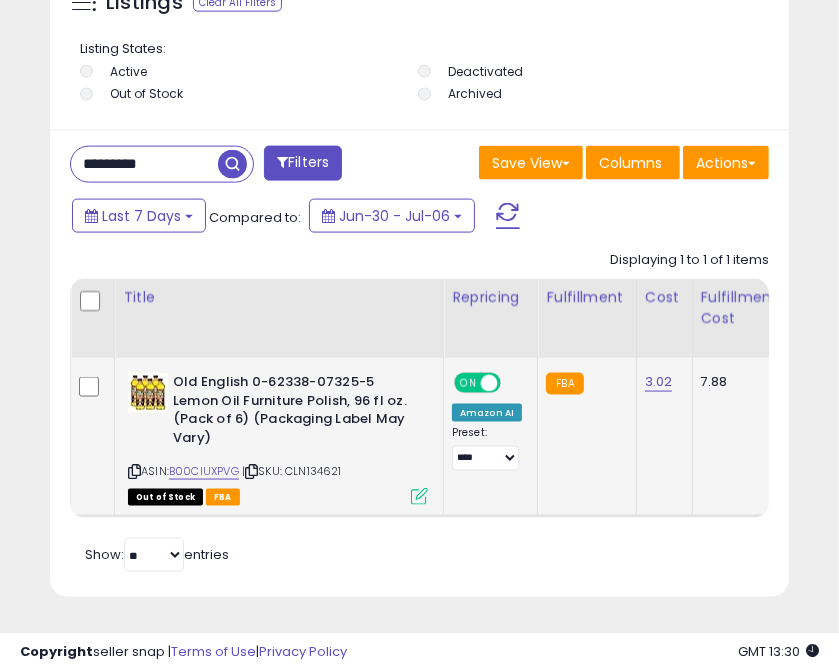 click on "Old English 0-62338-07325-5 Lemon Oil Furniture Polish, 96 fl oz. (Pack of 6) (Packaging Label May Vary)" at bounding box center (294, 412) 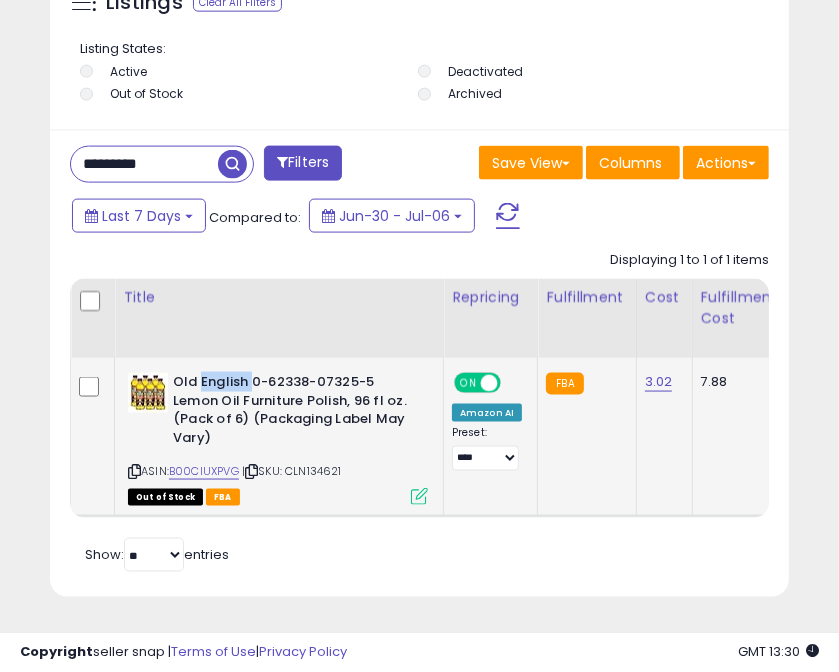 click on "Old English 0-62338-07325-5 Lemon Oil Furniture Polish, 96 fl oz. (Pack of 6) (Packaging Label May Vary)" at bounding box center (294, 412) 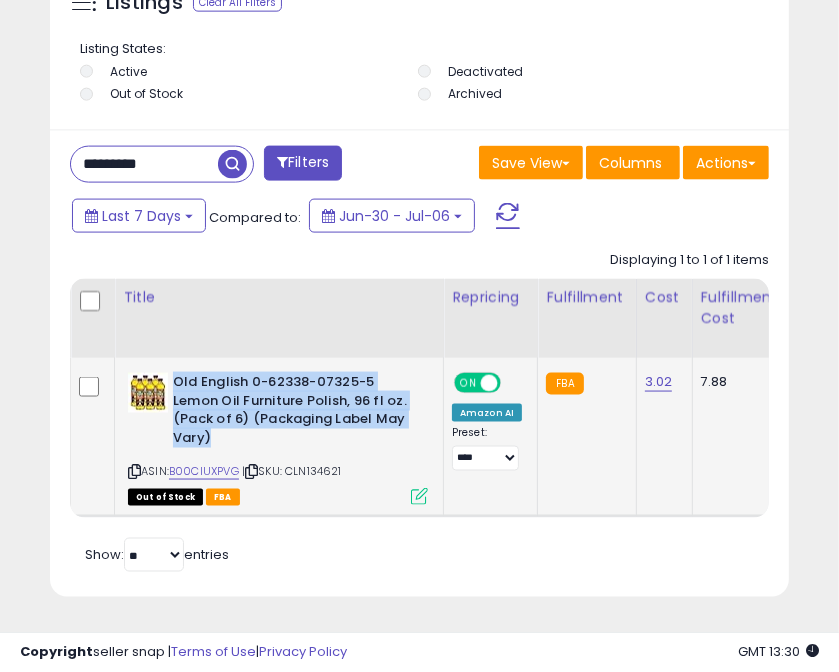 click on "Old English 0-62338-07325-5 Lemon Oil Furniture Polish, 96 fl oz. (Pack of 6) (Packaging Label May Vary)" at bounding box center (294, 412) 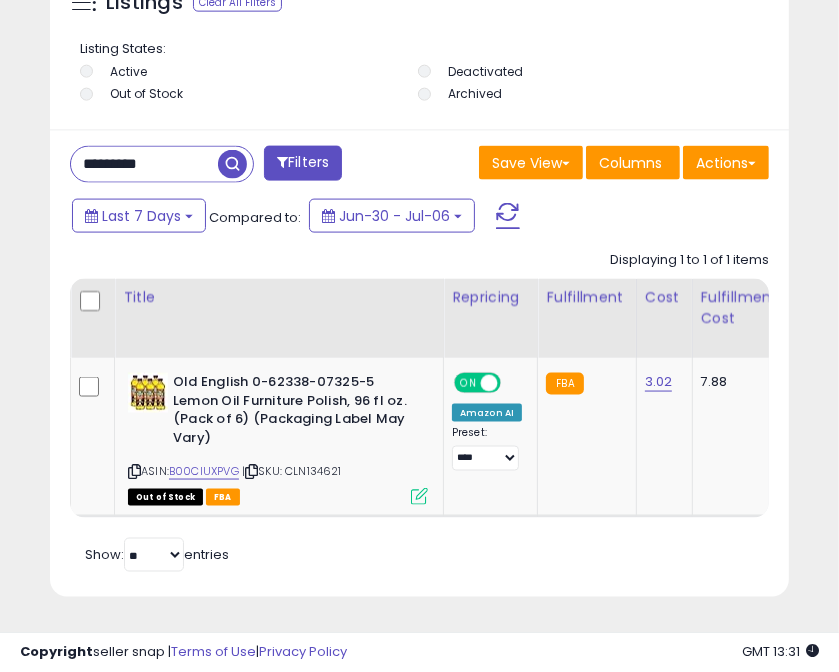 click on "*********" at bounding box center (144, 164) 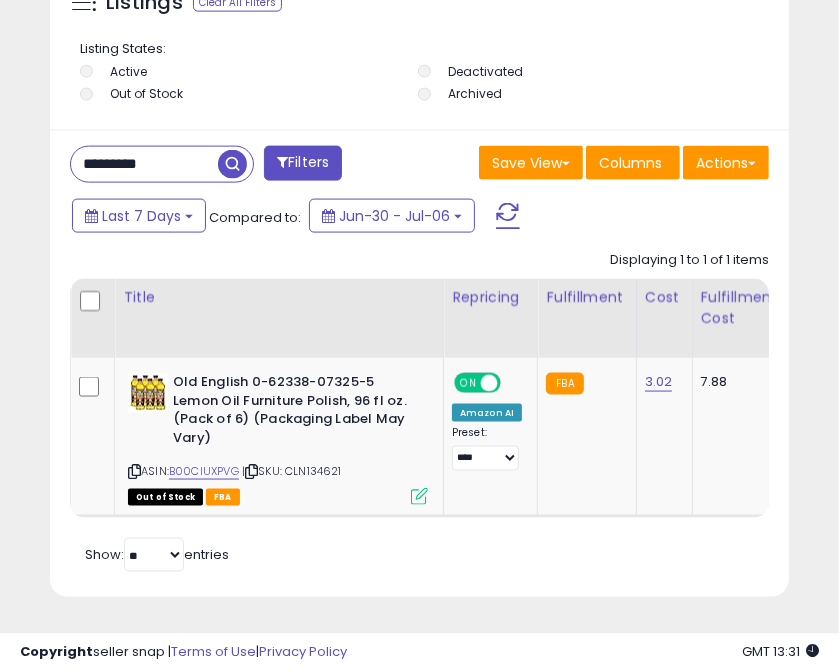 click on "*********" at bounding box center [144, 164] 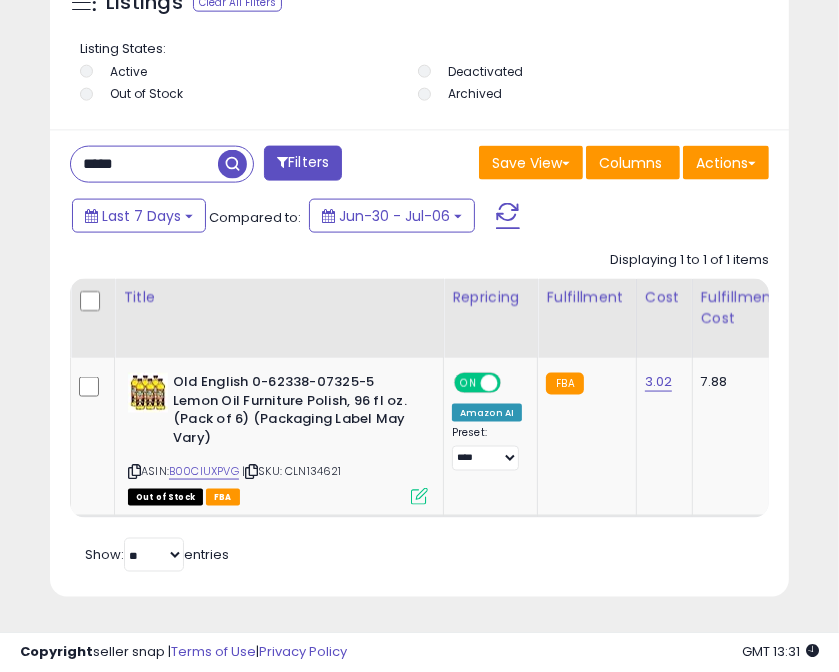 scroll, scrollTop: 999609, scrollLeft: 999258, axis: both 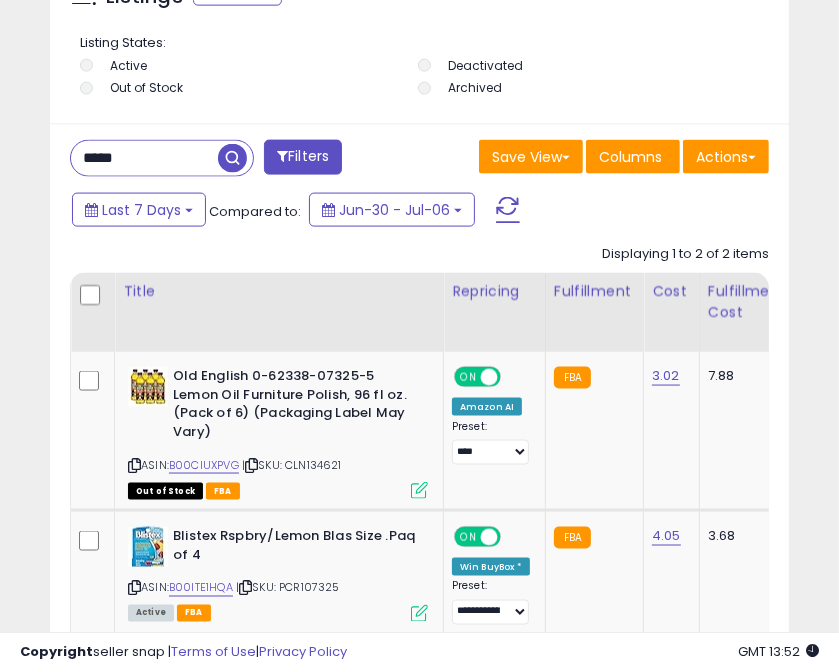 click on "*****" at bounding box center (144, 158) 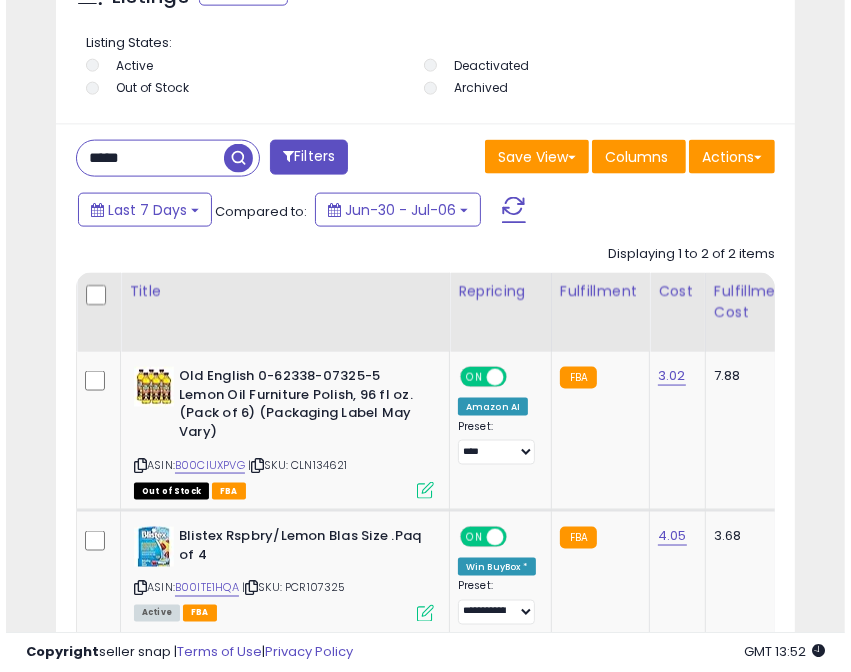scroll, scrollTop: 1377, scrollLeft: 0, axis: vertical 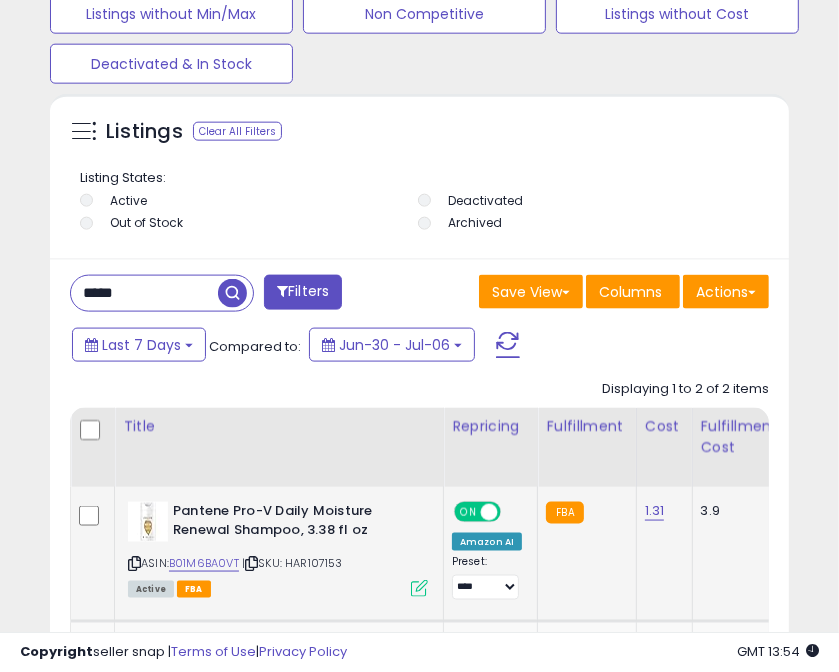 click at bounding box center (251, 563) 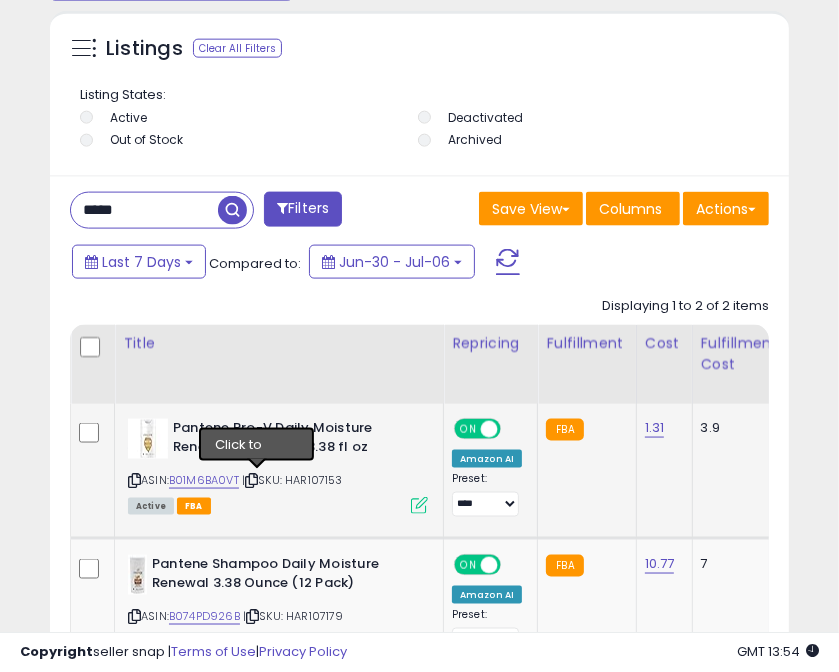 scroll, scrollTop: 1537, scrollLeft: 0, axis: vertical 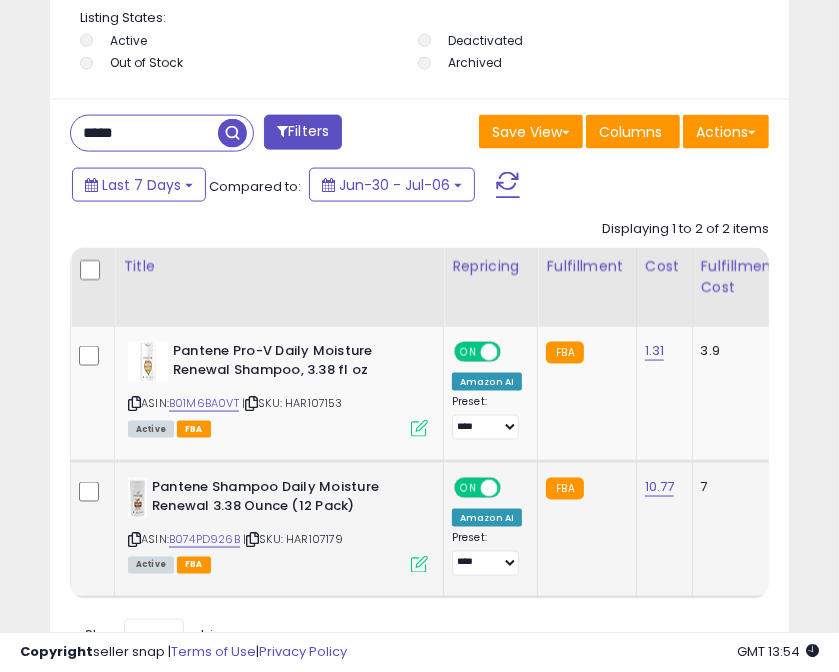 click at bounding box center (252, 539) 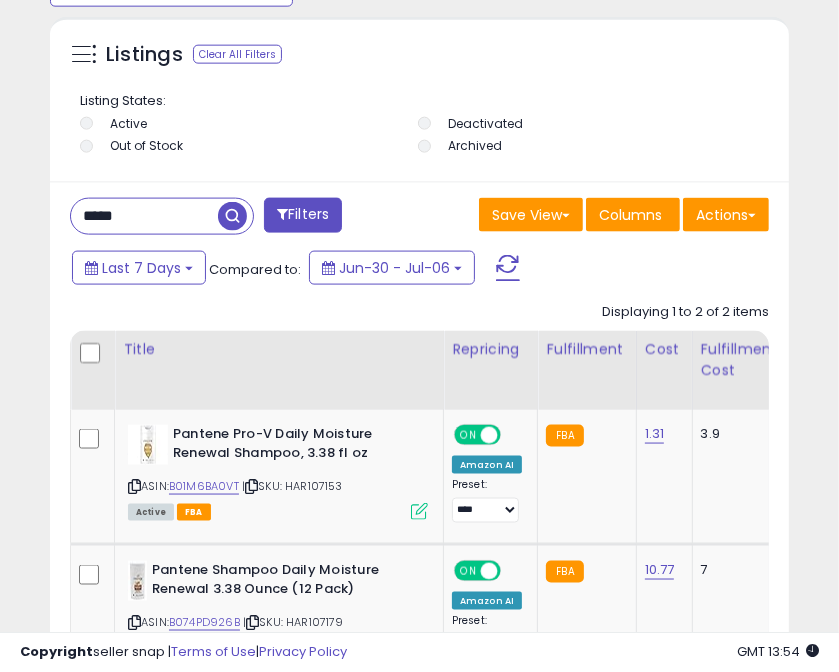scroll, scrollTop: 1248, scrollLeft: 0, axis: vertical 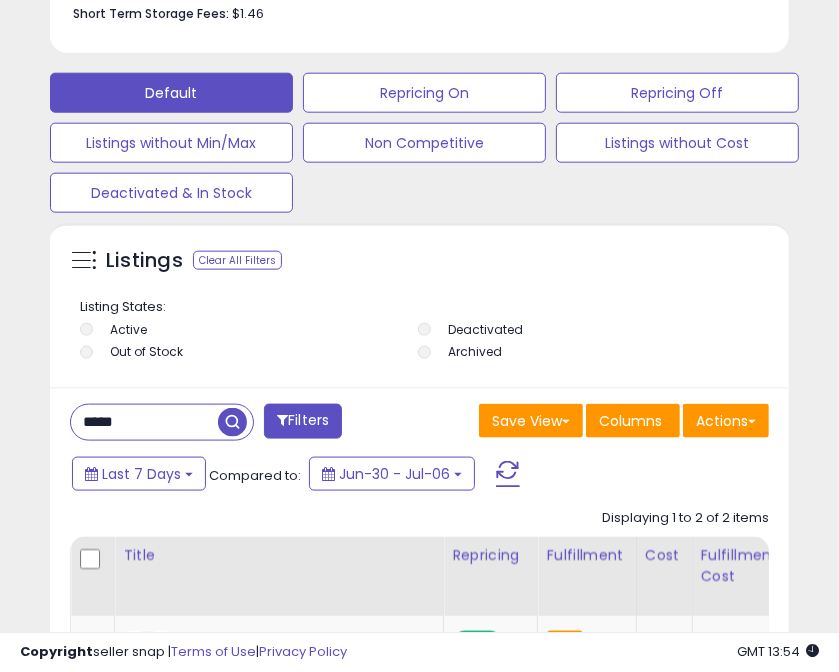 click on "*****" at bounding box center [144, 422] 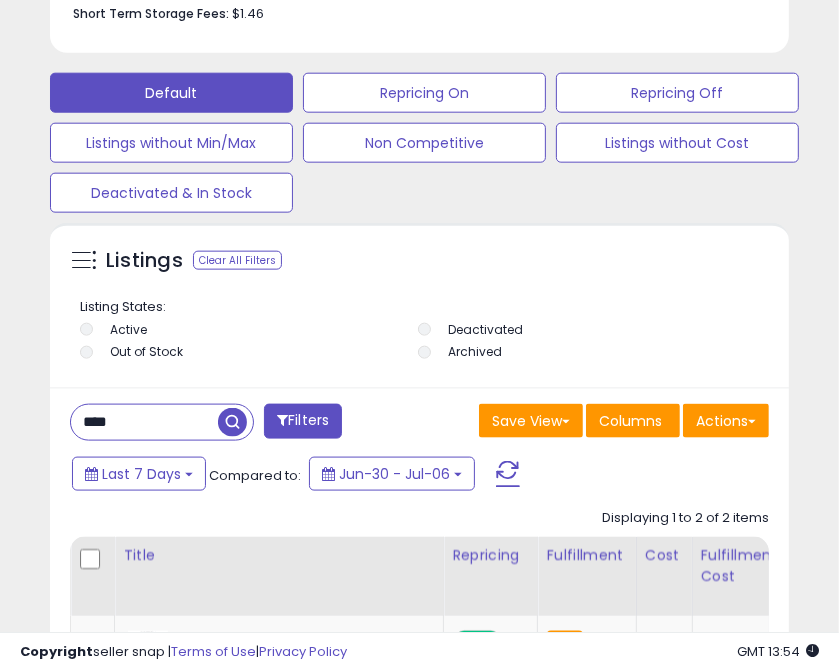 scroll, scrollTop: 999609, scrollLeft: 999258, axis: both 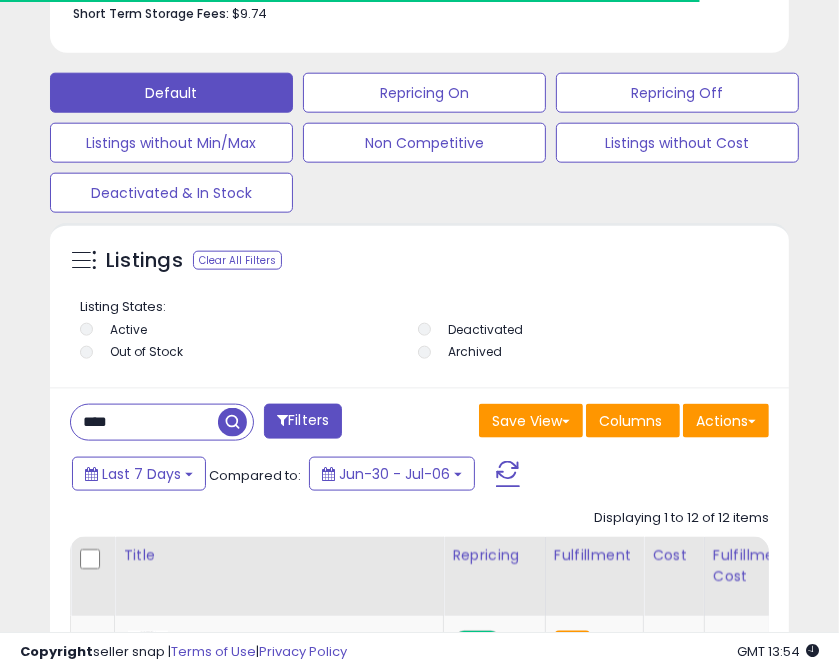 click on "****" at bounding box center [144, 422] 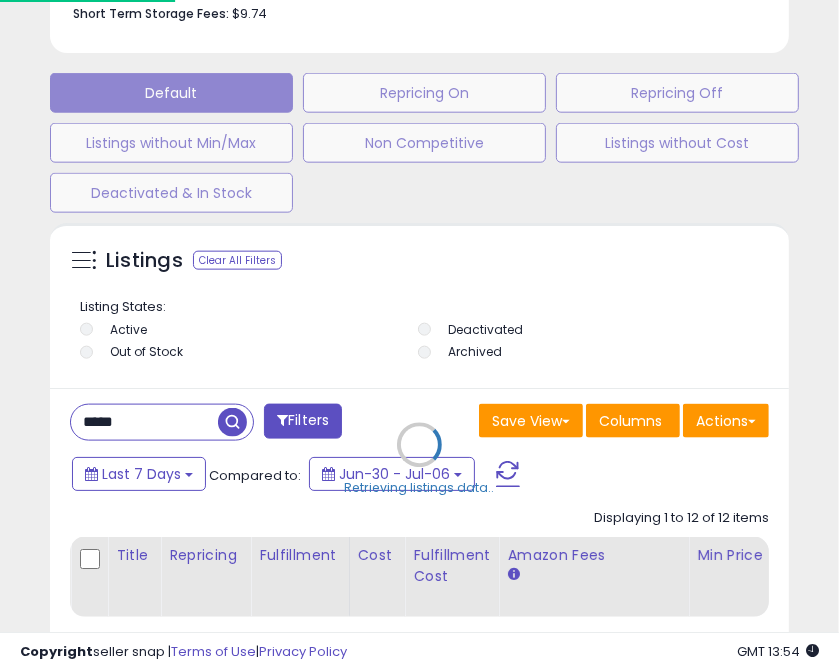 scroll, scrollTop: 999609, scrollLeft: 999258, axis: both 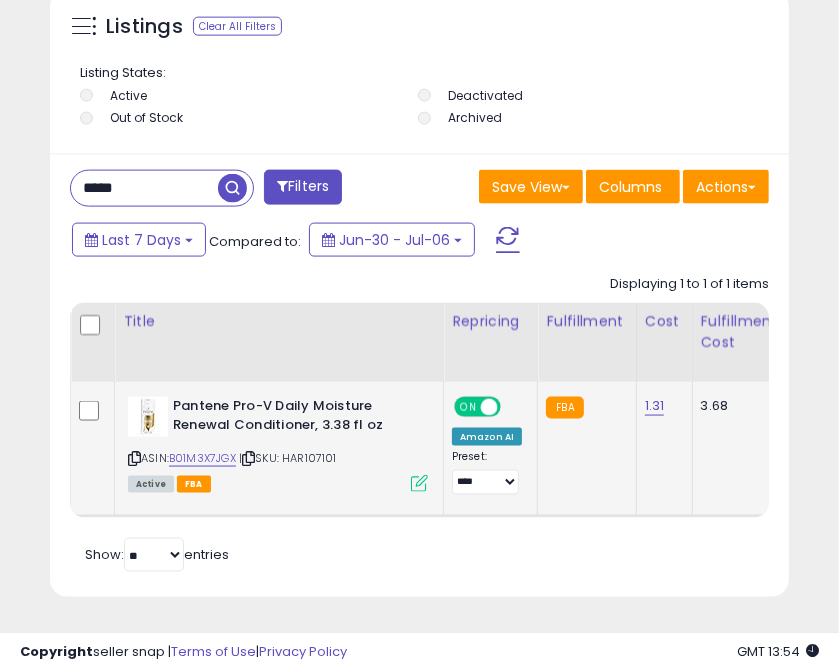 click at bounding box center (248, 458) 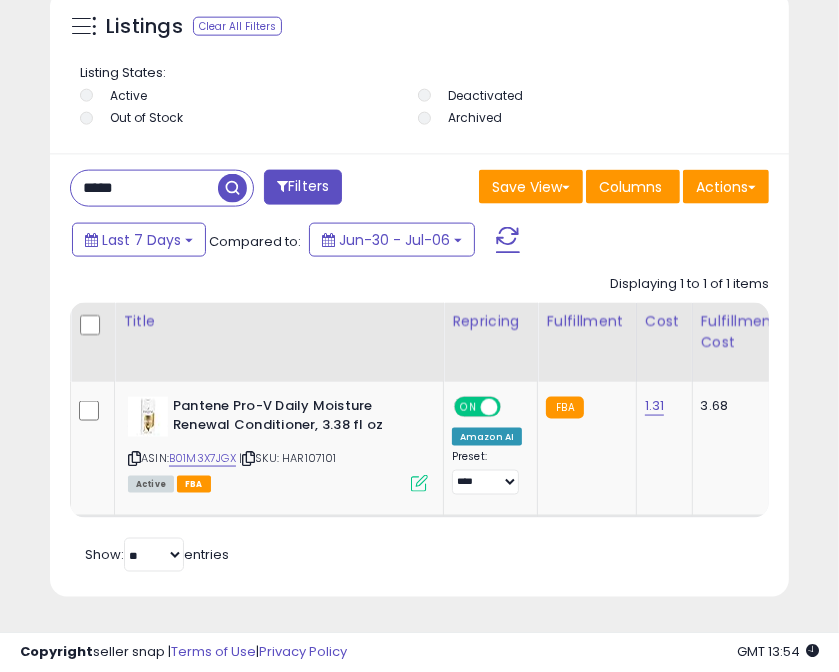 click on "*****" at bounding box center (144, 188) 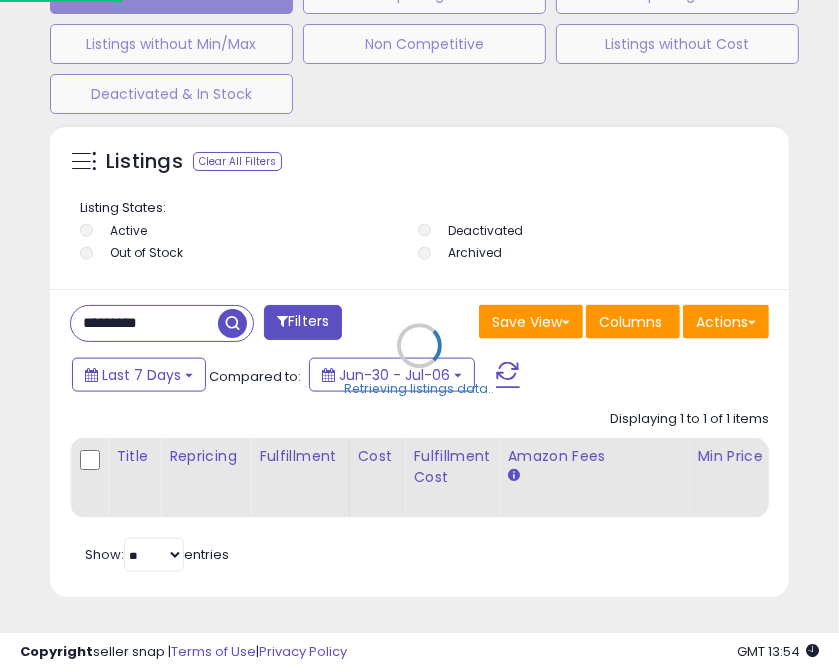 scroll, scrollTop: 999609, scrollLeft: 999258, axis: both 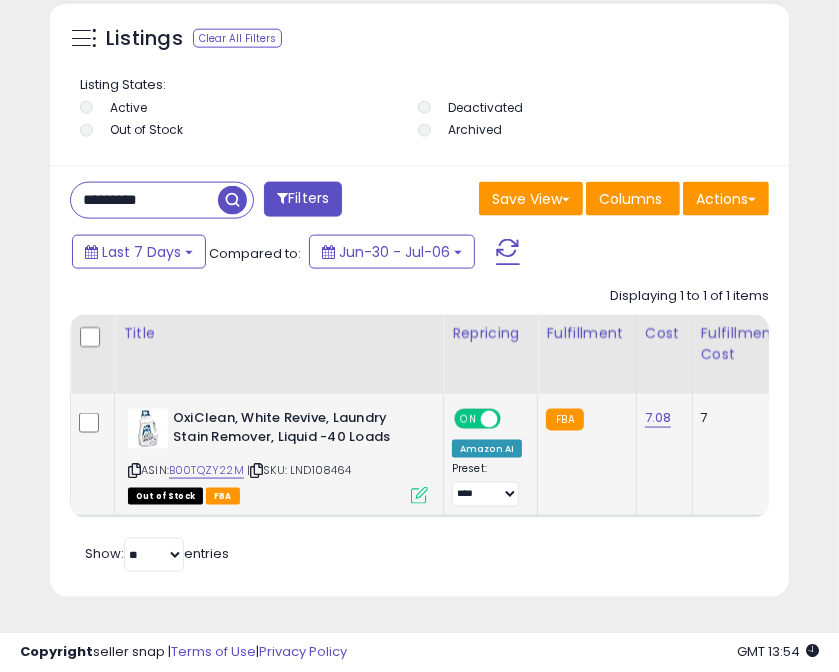 type on "*********" 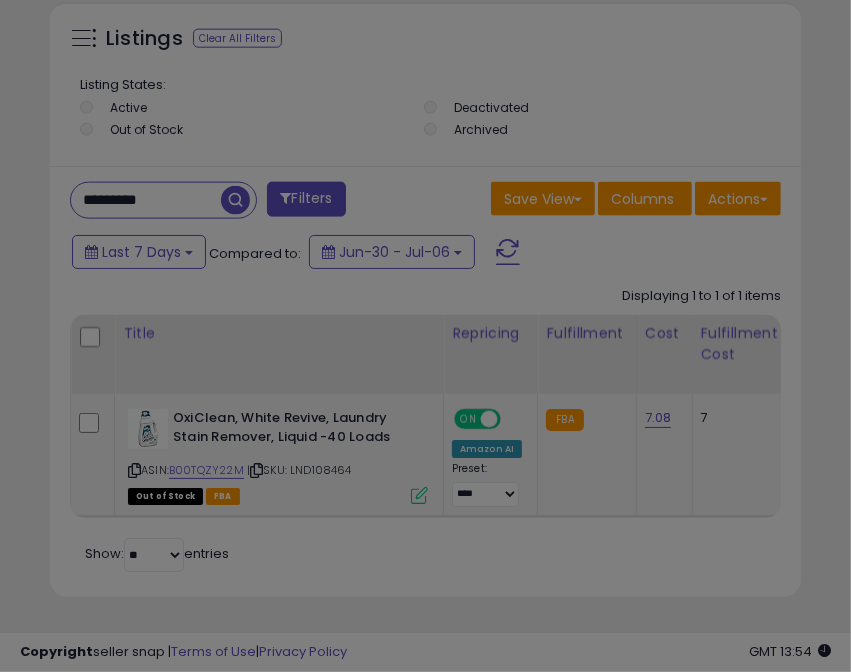 scroll, scrollTop: 999609, scrollLeft: 999258, axis: both 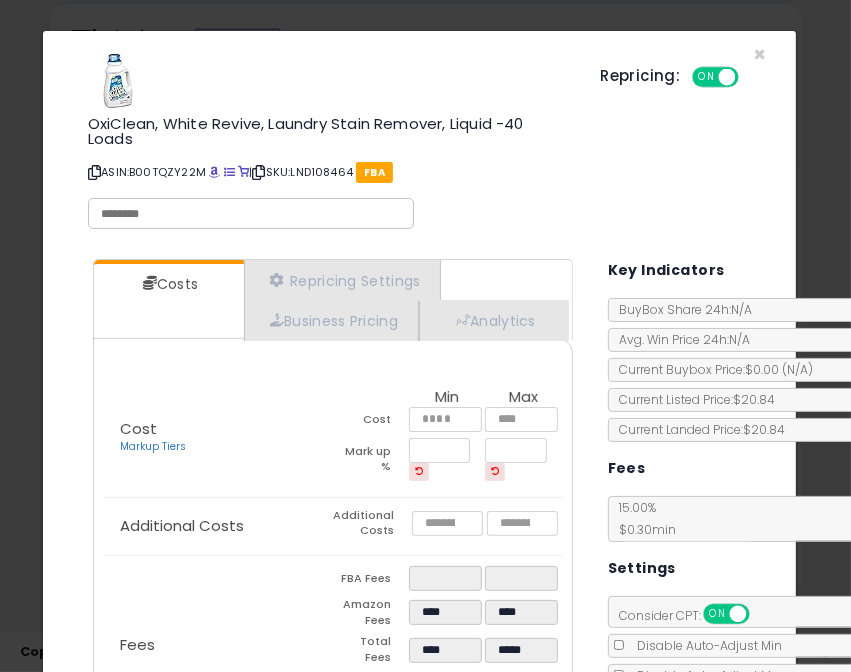 click on "FBA" at bounding box center [374, 172] 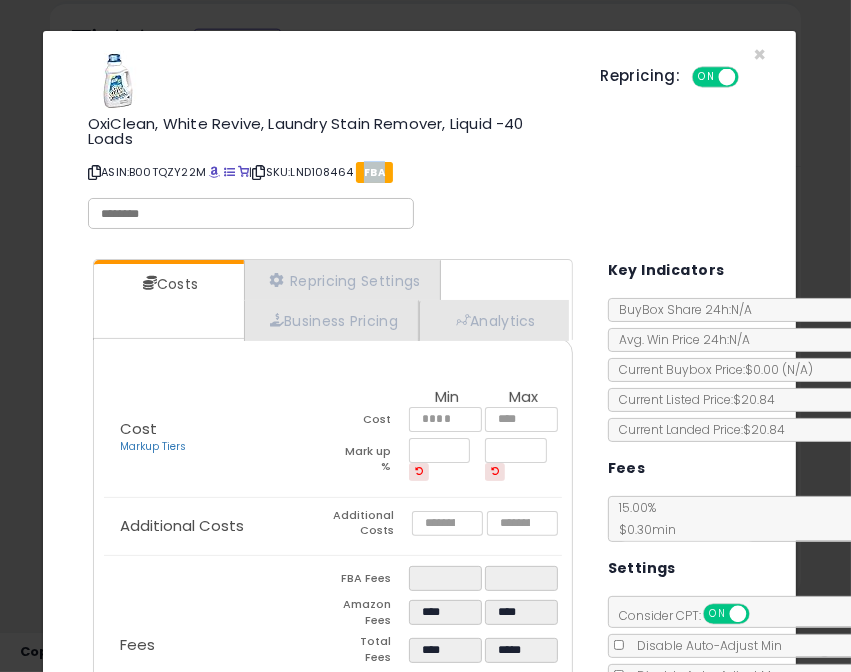 click on "FBA" at bounding box center [374, 172] 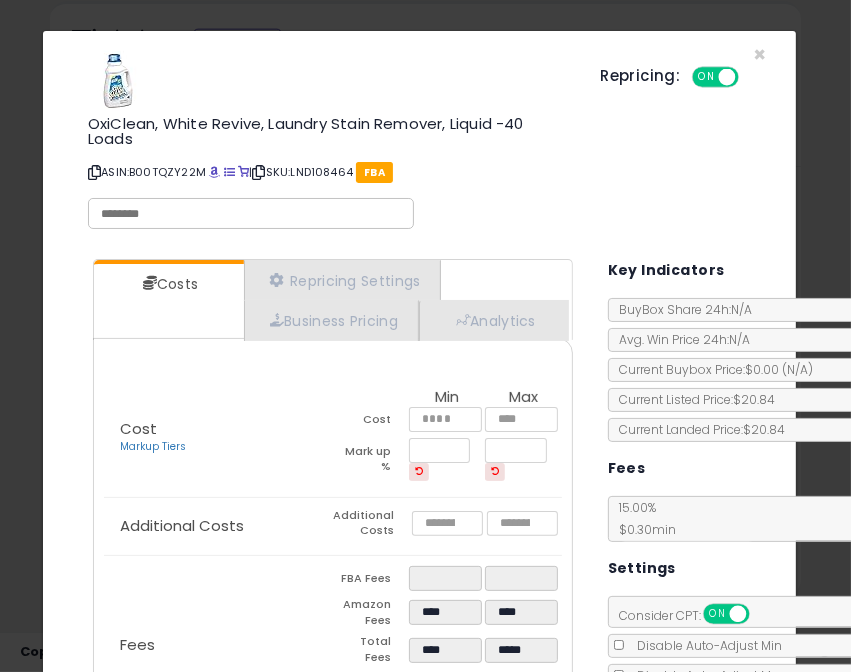click at bounding box center (94, 172) 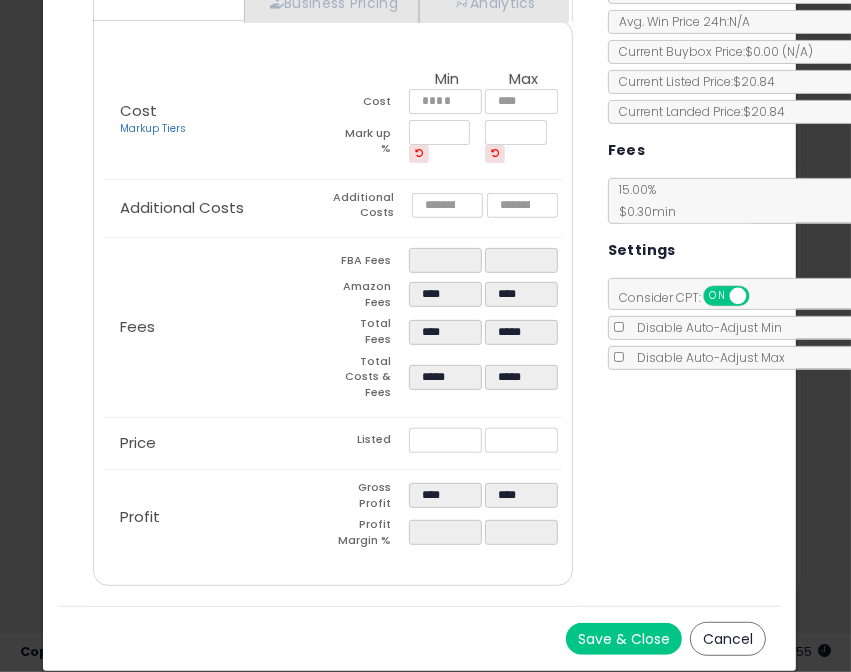 scroll, scrollTop: 347, scrollLeft: 0, axis: vertical 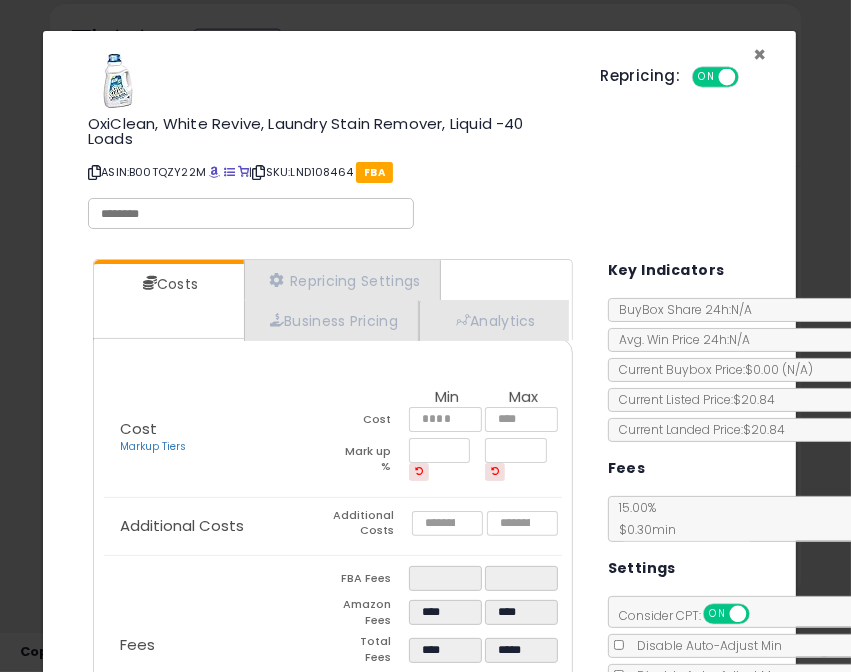 click on "×" at bounding box center [759, 54] 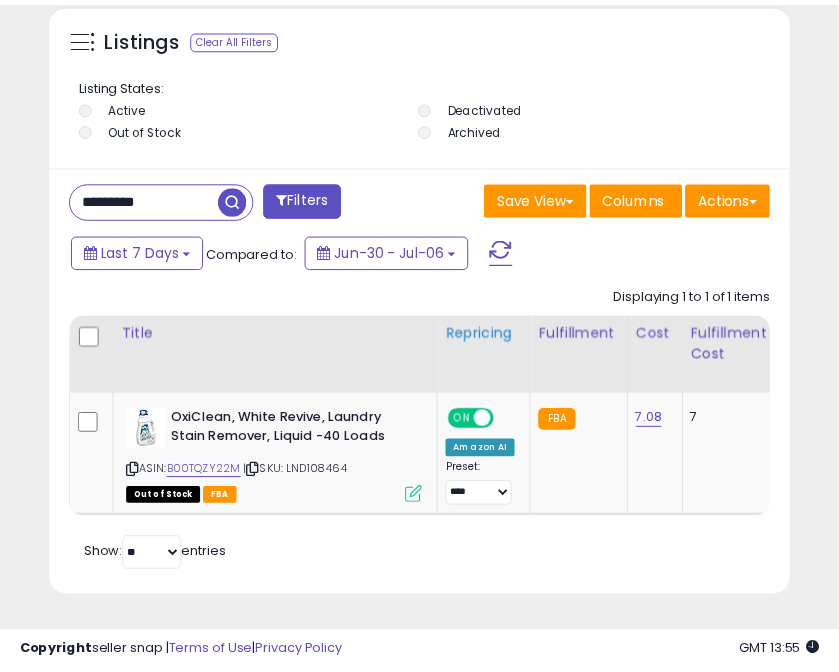 scroll, scrollTop: 389, scrollLeft: 728, axis: both 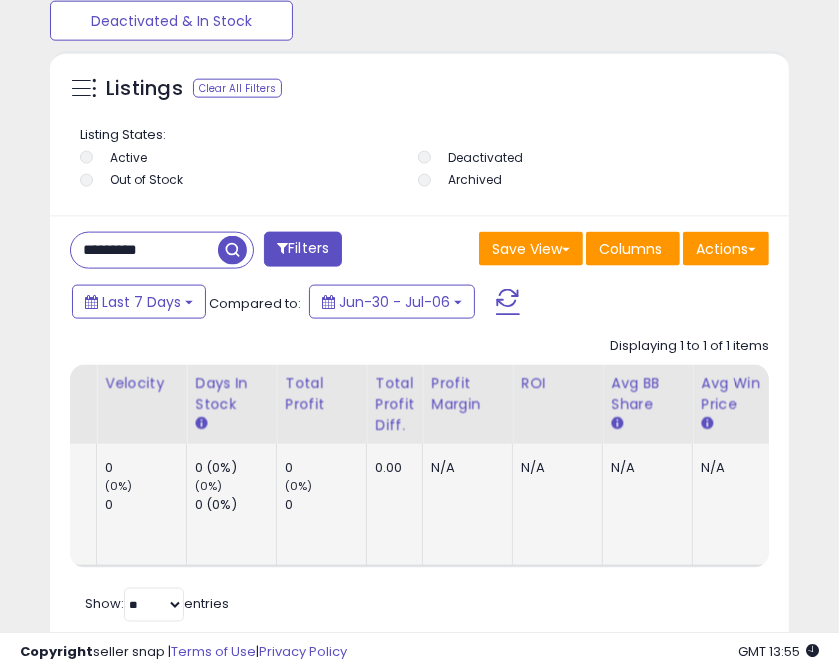 click on "N/A" at bounding box center [464, 468] 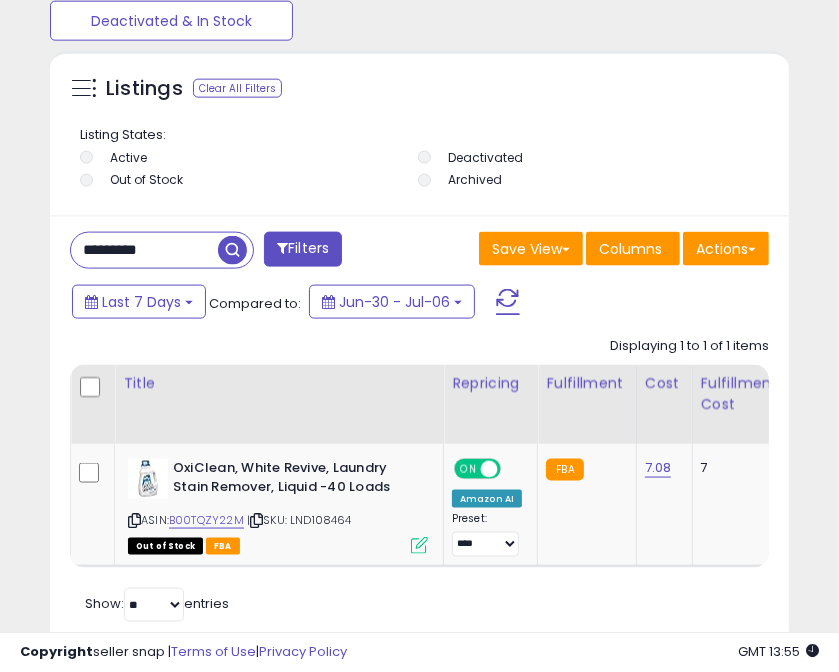 click at bounding box center [83, 88] 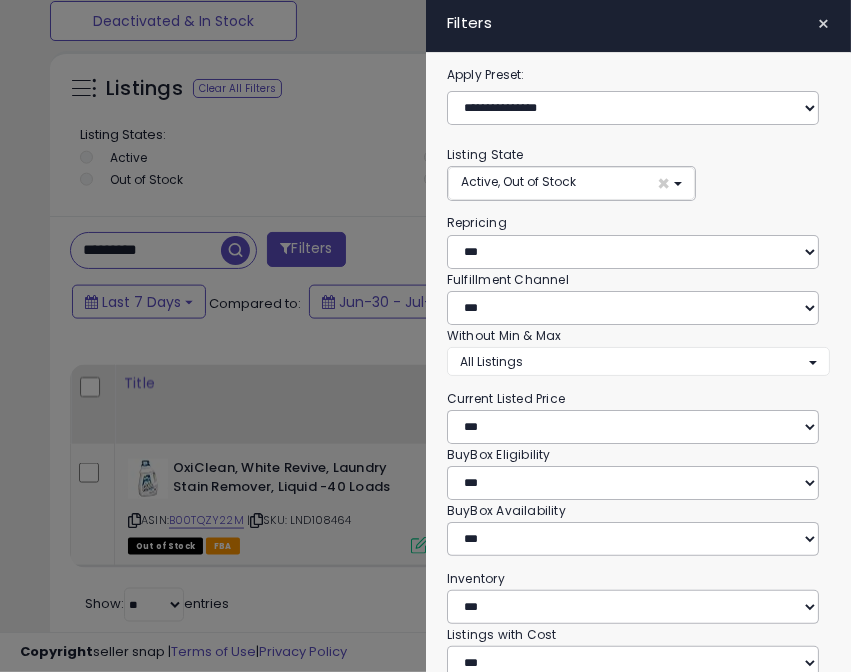click on "×" at bounding box center [823, 24] 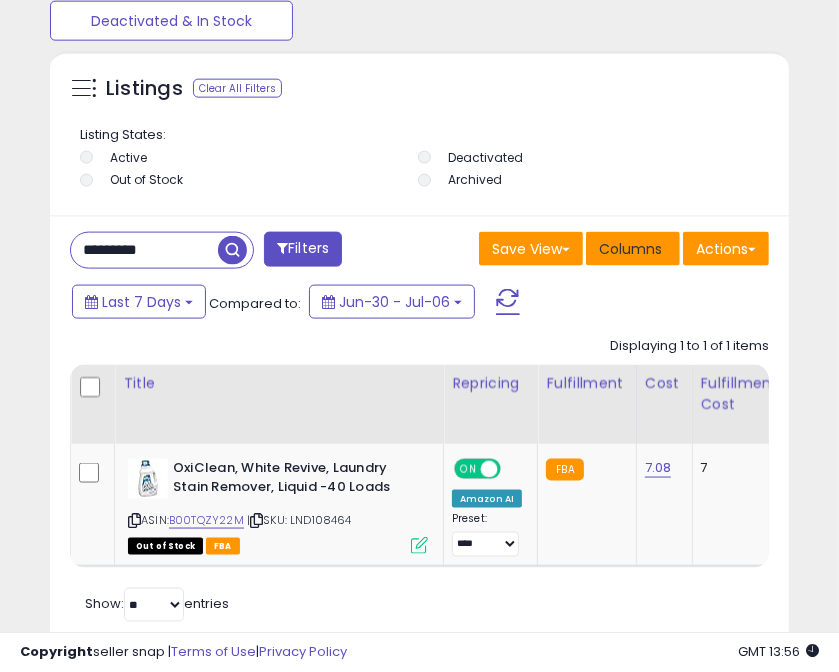 click on "Columns" at bounding box center (630, 249) 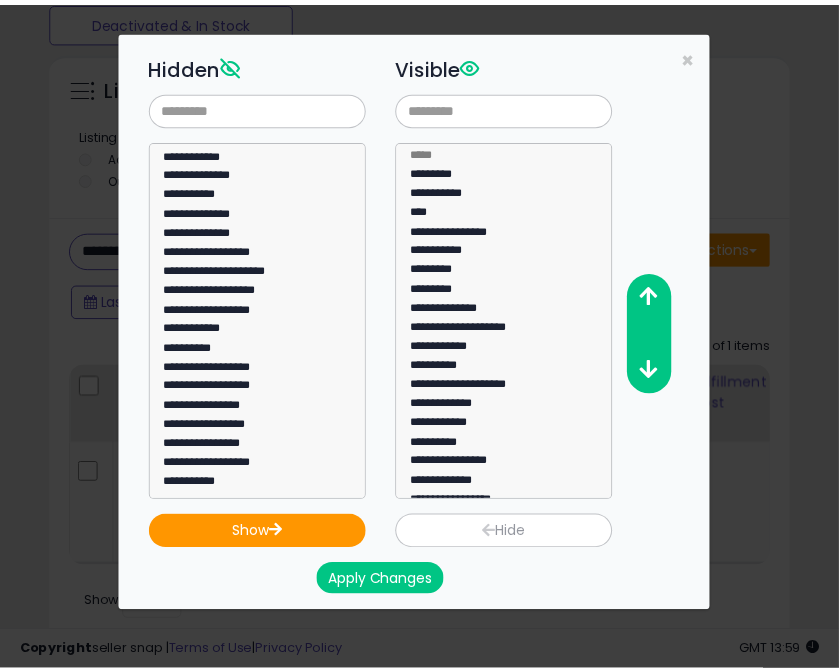 scroll, scrollTop: 1222, scrollLeft: 0, axis: vertical 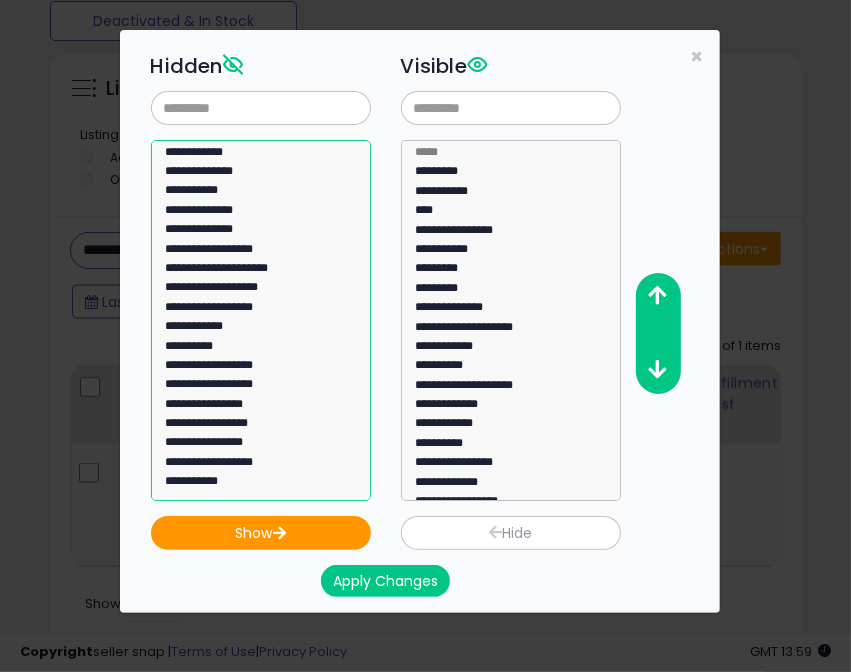 click on "**********" 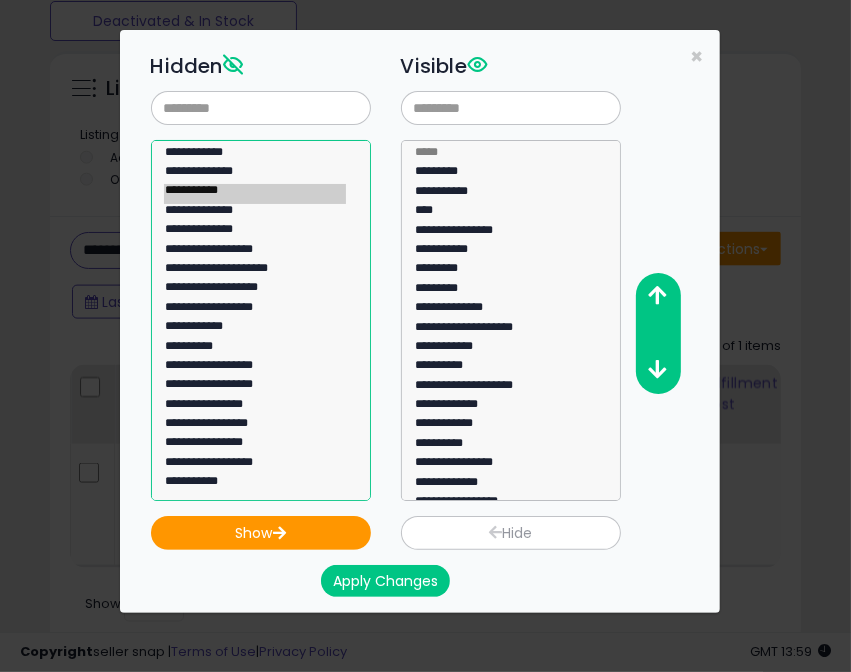 click on "**********" 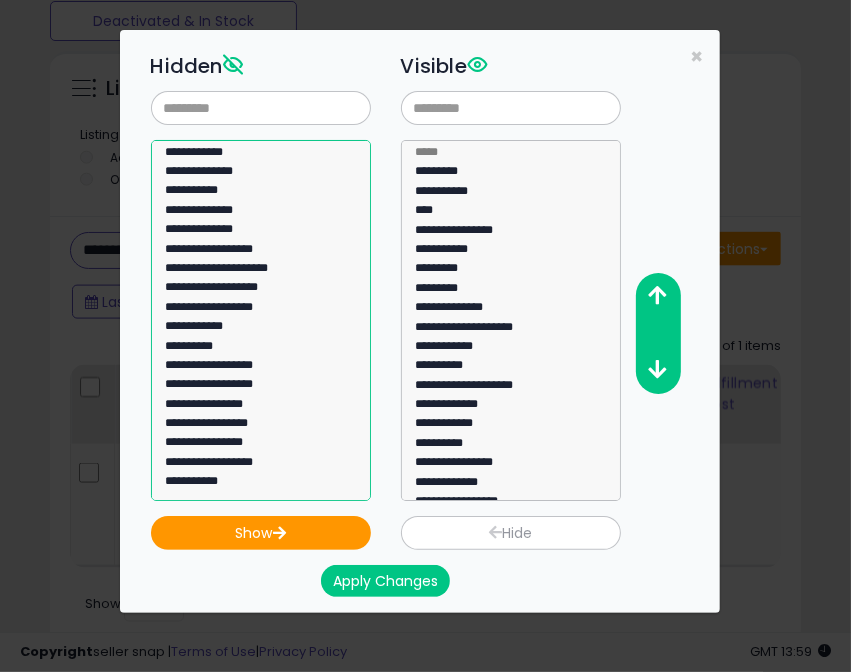 click on "**********" 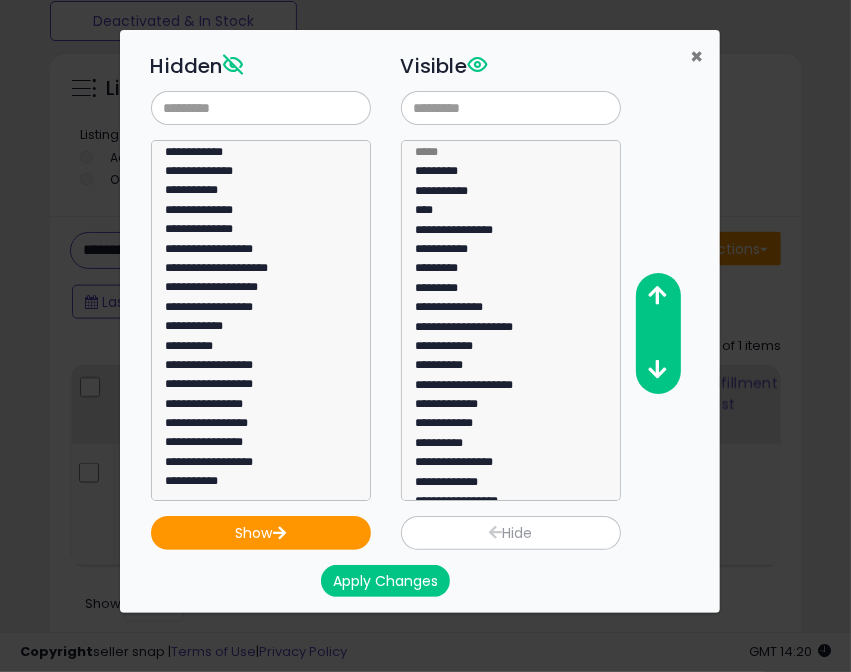 click on "×" at bounding box center [697, 56] 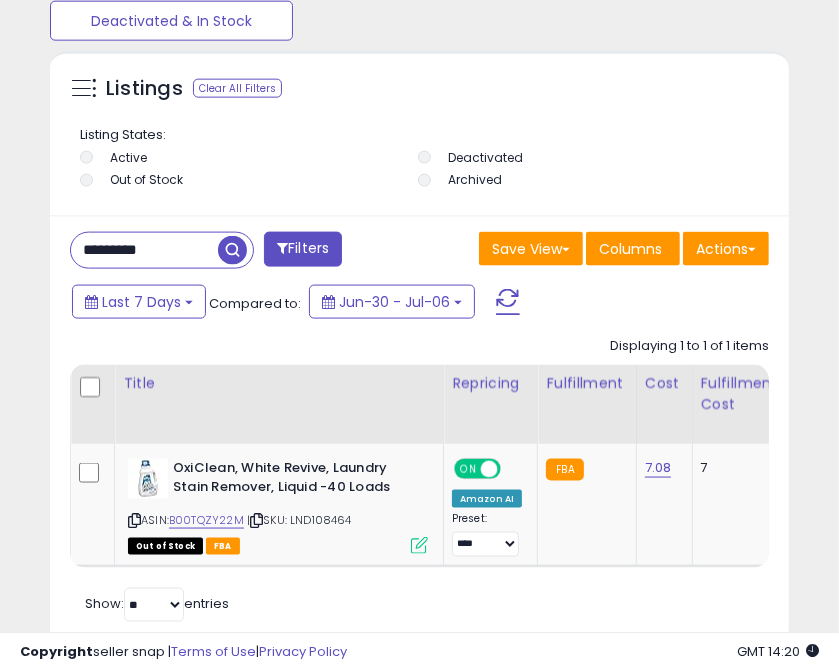 scroll, scrollTop: 389, scrollLeft: 728, axis: both 